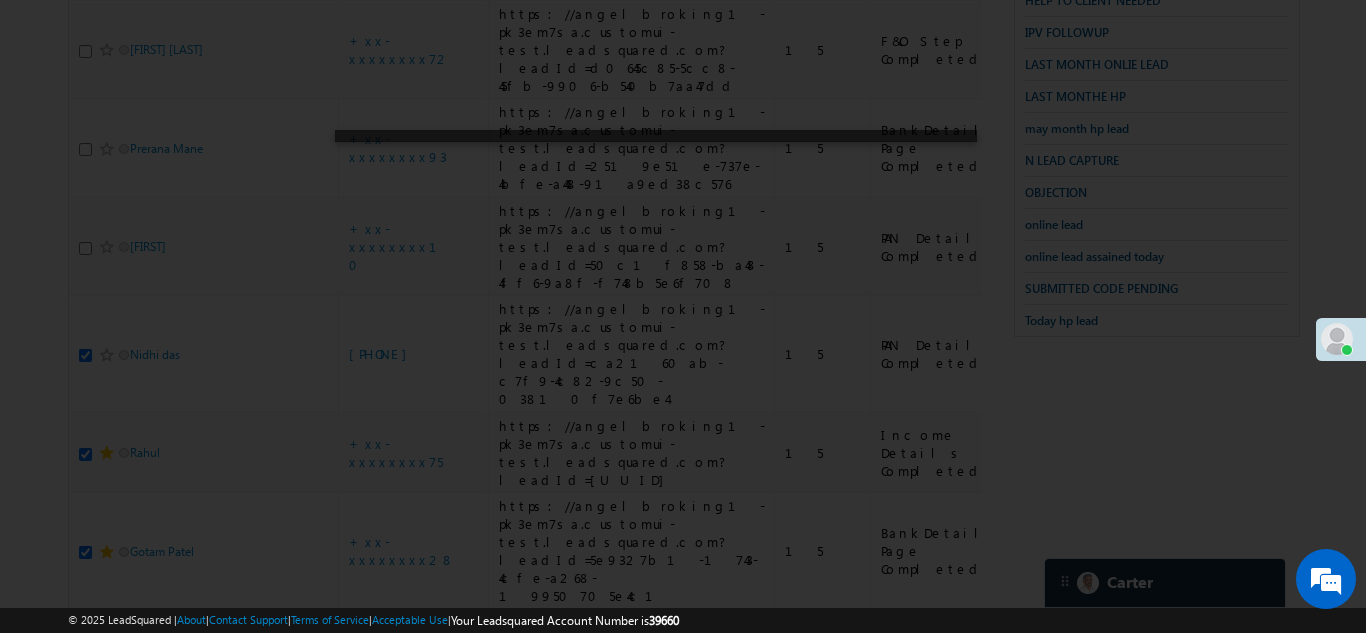 scroll, scrollTop: 800, scrollLeft: 0, axis: vertical 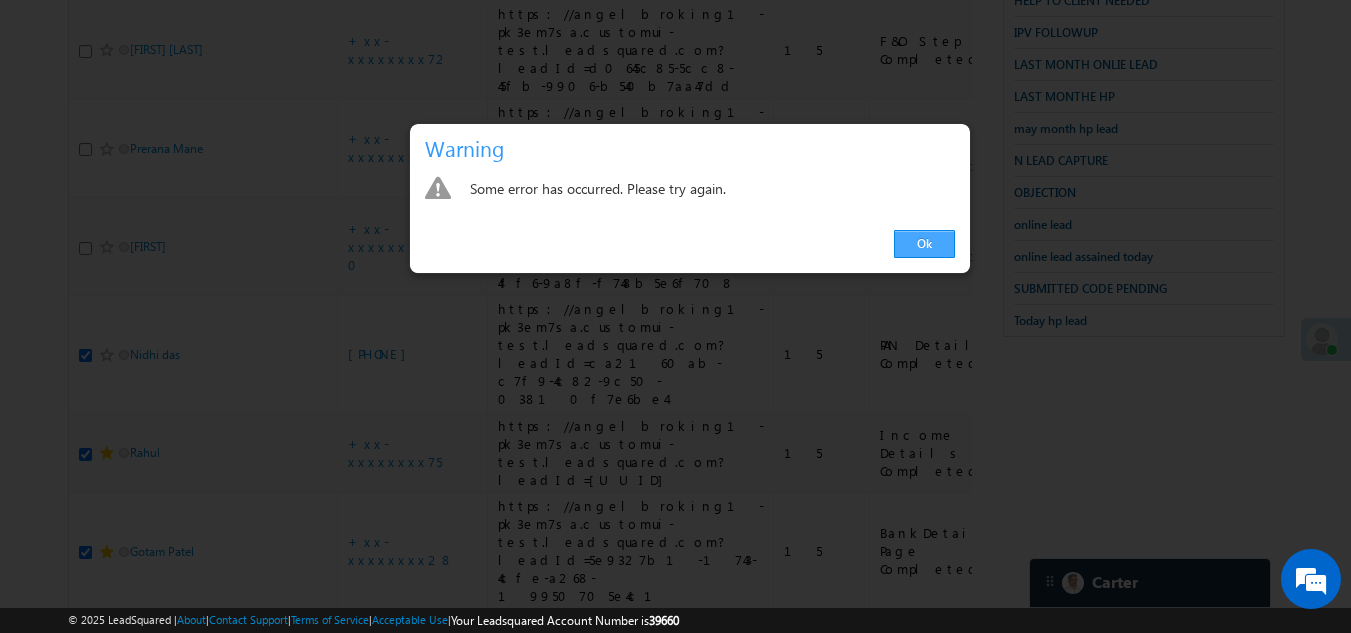 click on "Ok" at bounding box center (924, 244) 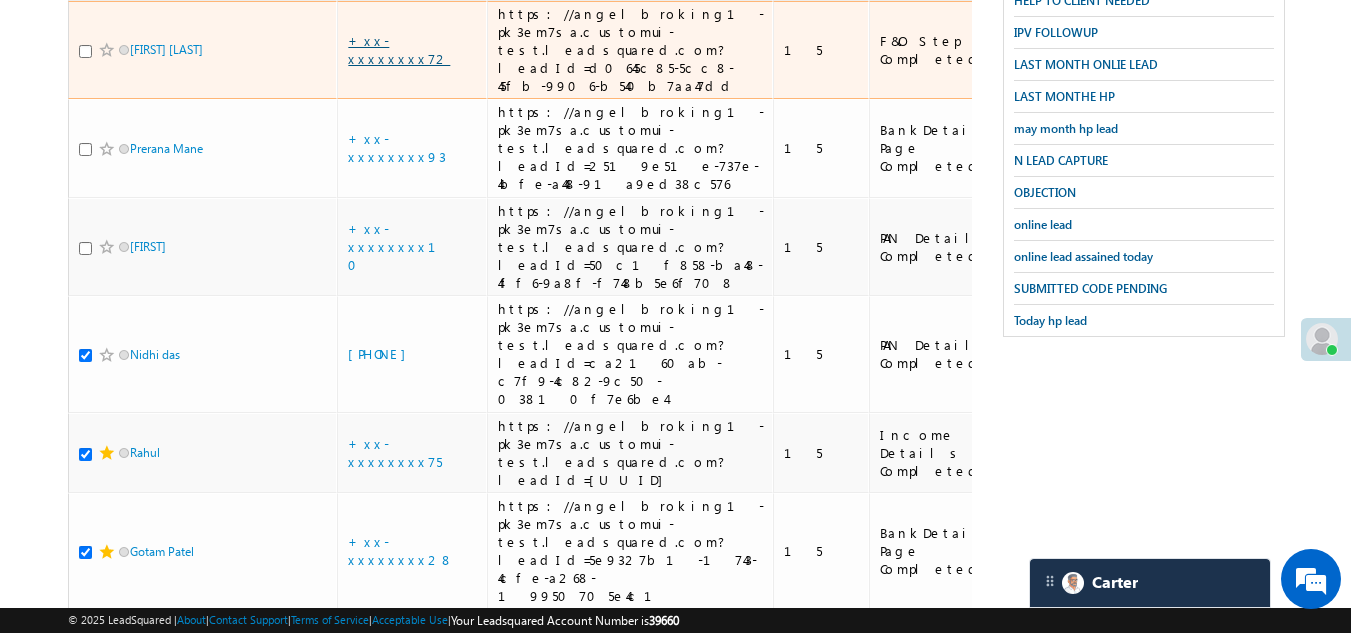 click on "+xx-xxxxxxxx72" at bounding box center [399, 49] 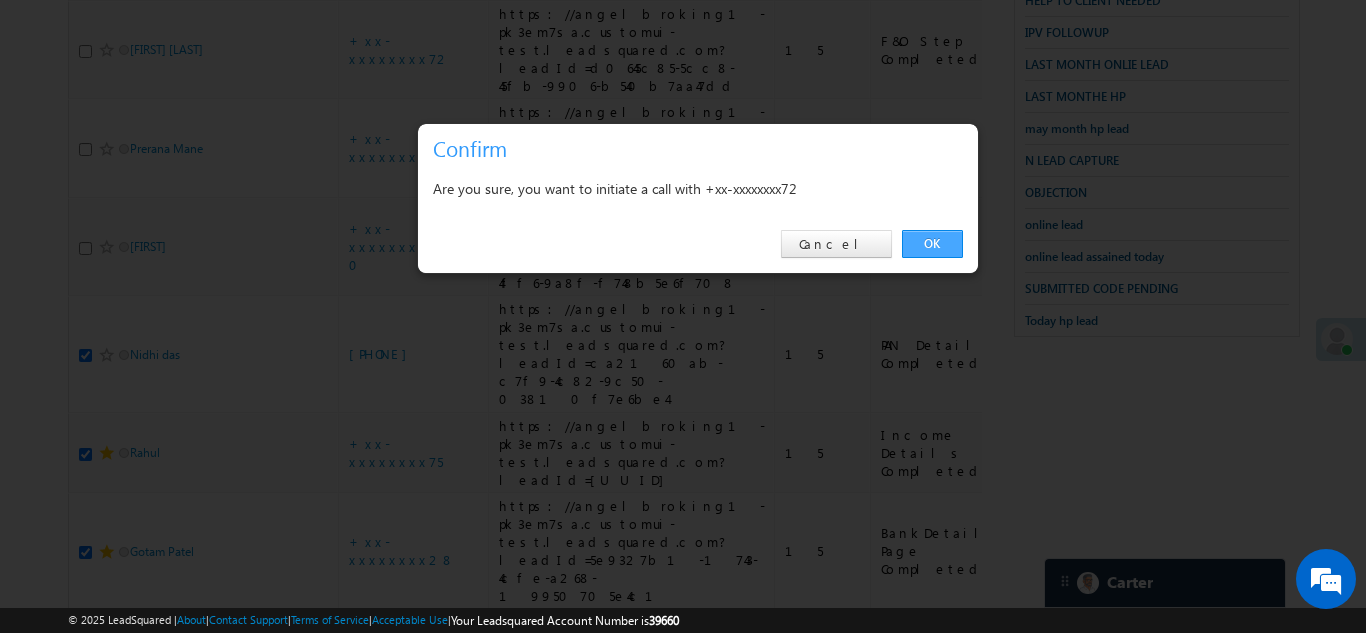 click on "OK" at bounding box center [932, 244] 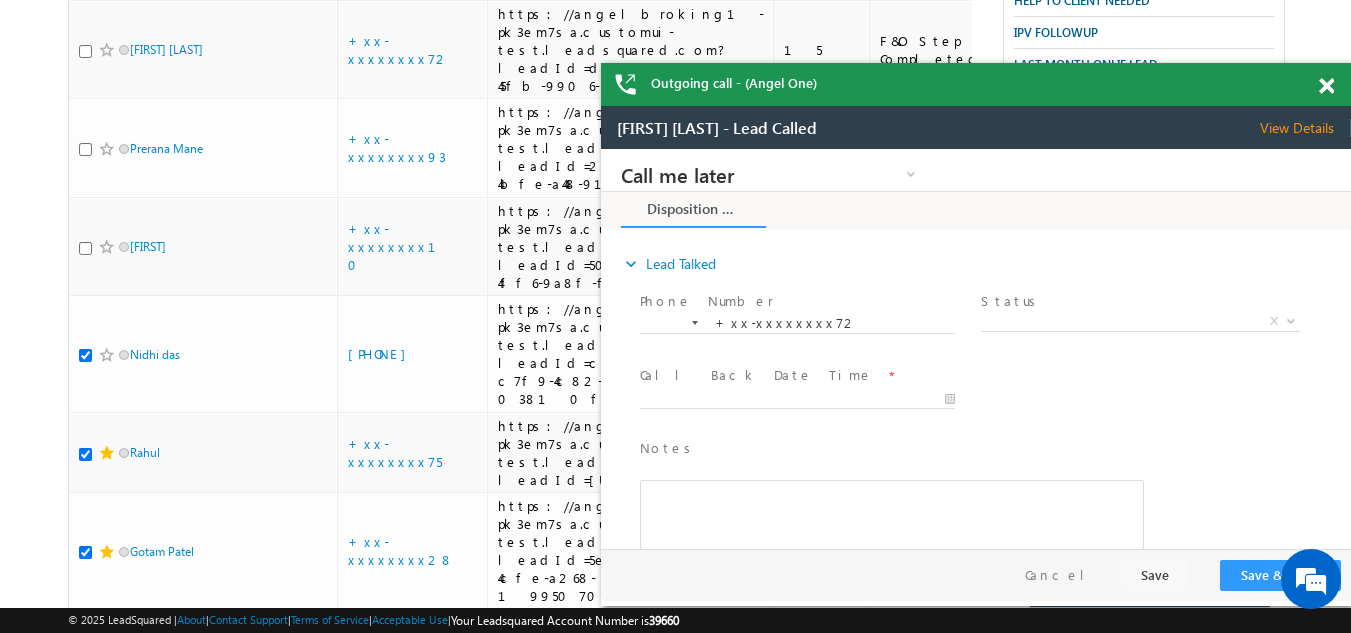 scroll, scrollTop: 0, scrollLeft: 0, axis: both 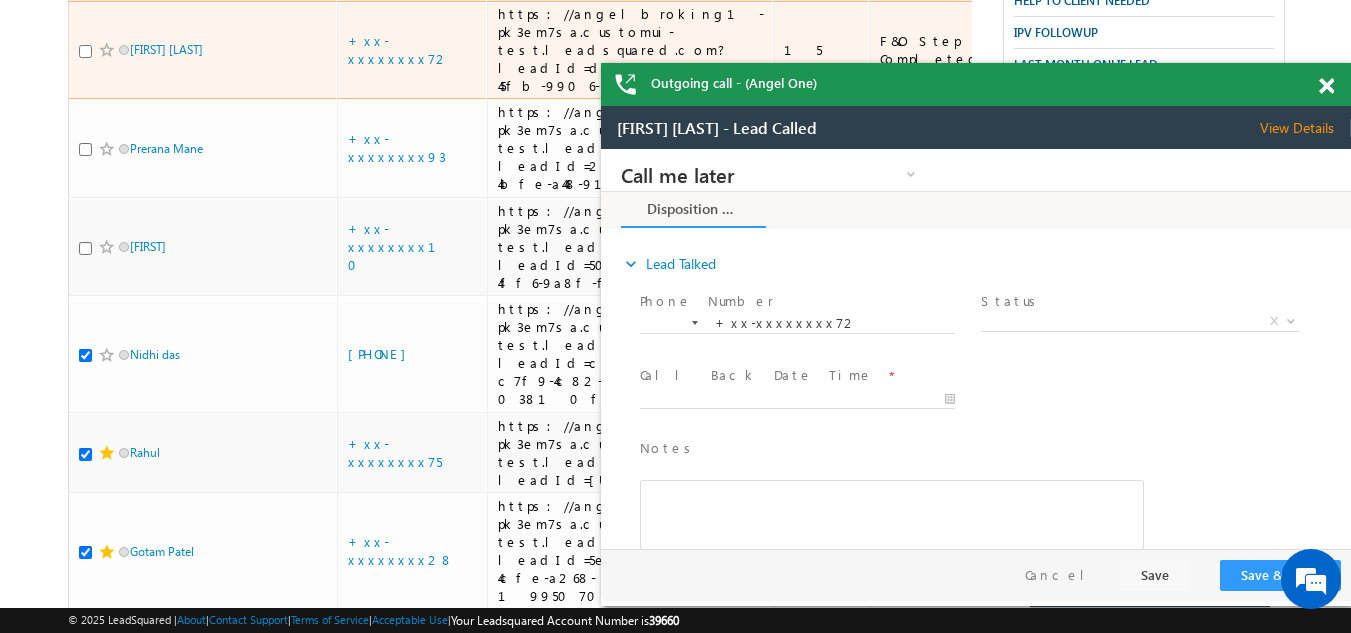 click at bounding box center [85, 51] 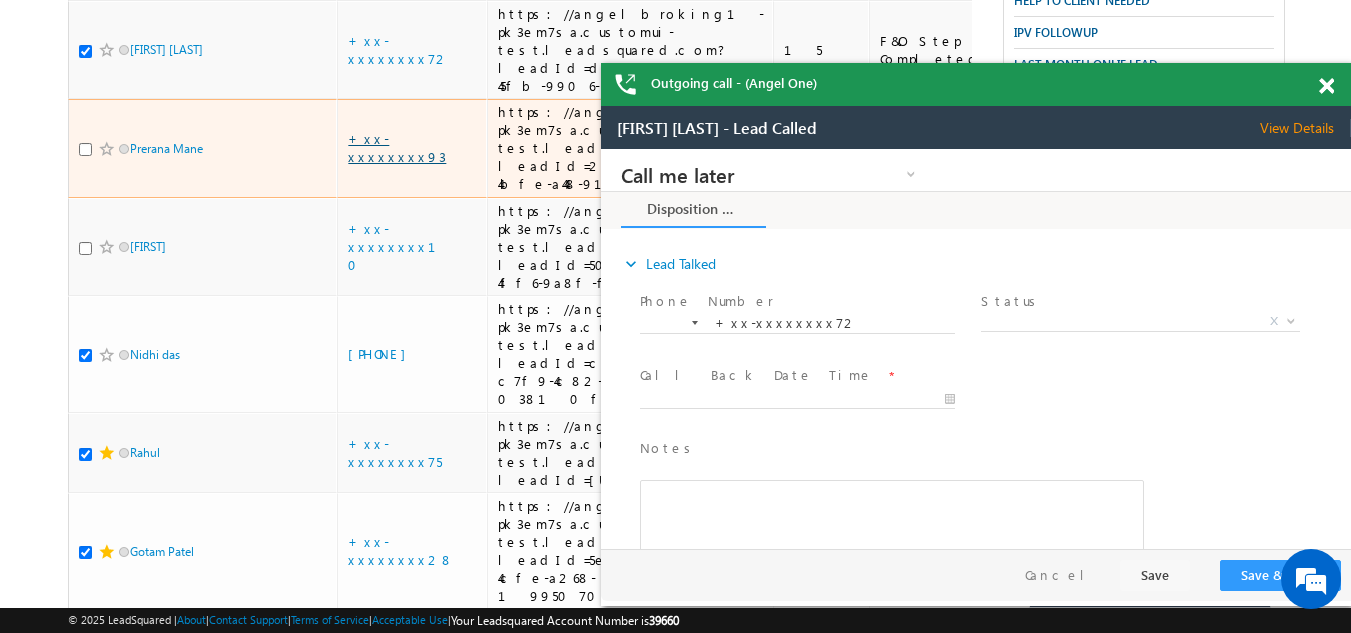 click on "+xx-xxxxxxxx93" at bounding box center [397, 147] 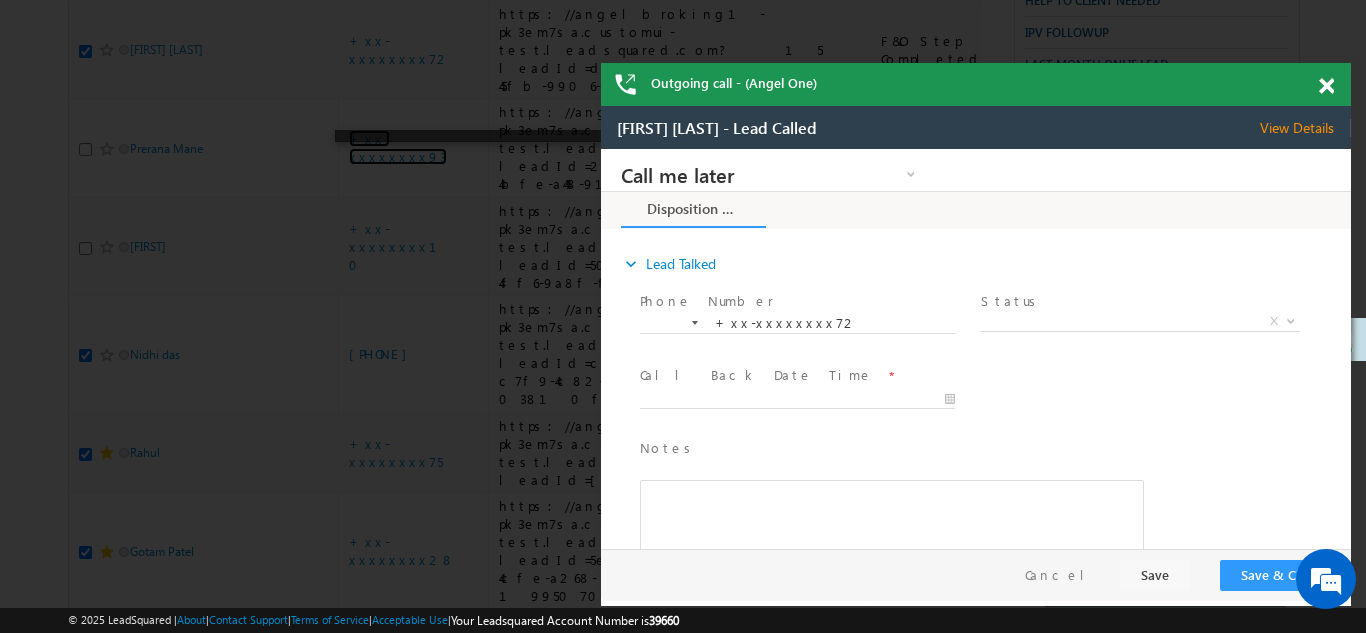 click at bounding box center (1326, 86) 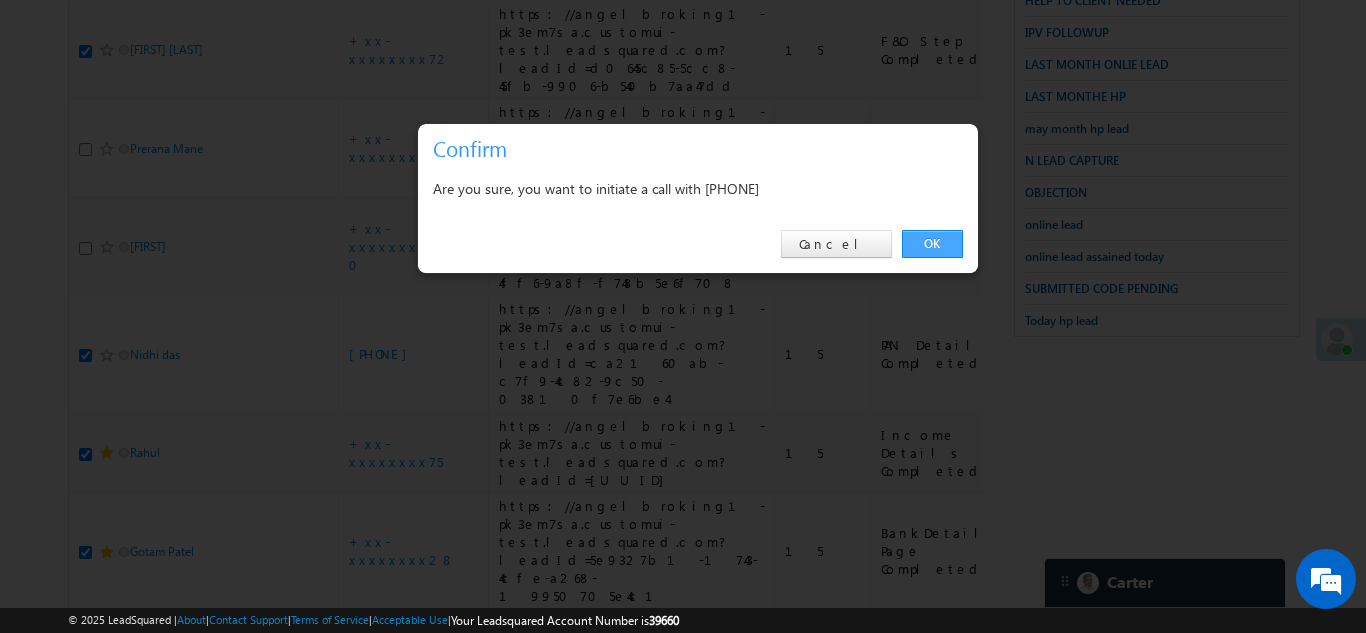 click on "OK" at bounding box center (932, 244) 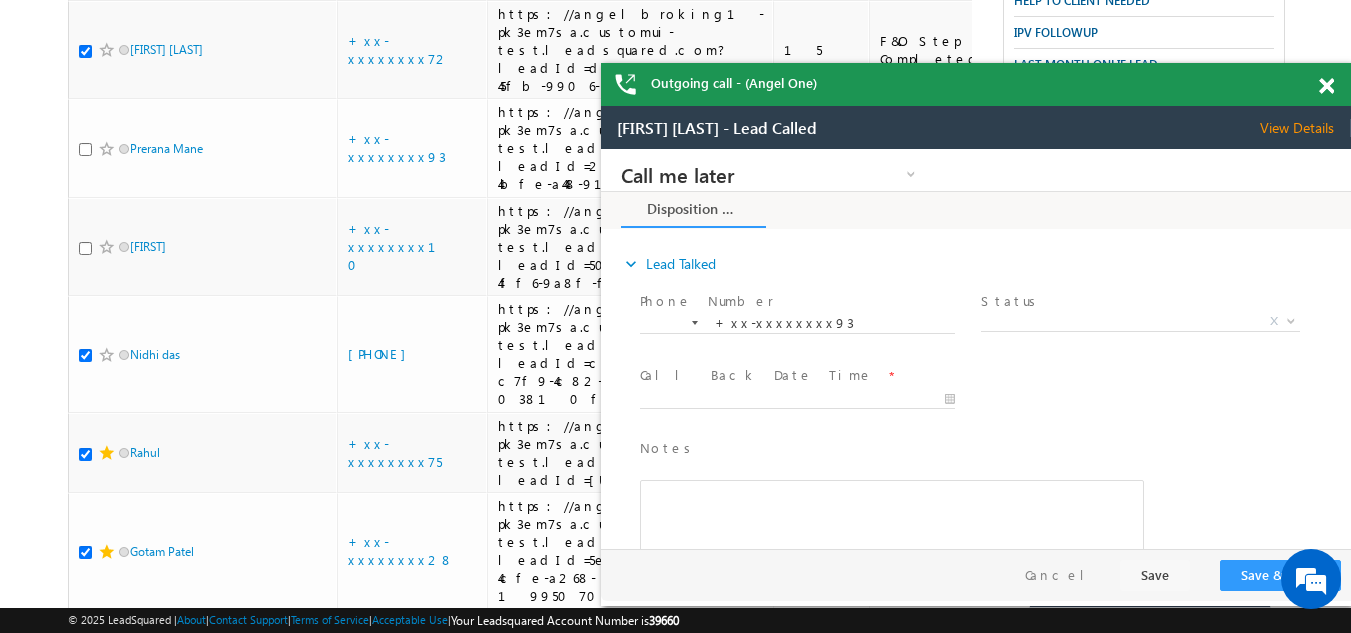 scroll, scrollTop: 0, scrollLeft: 0, axis: both 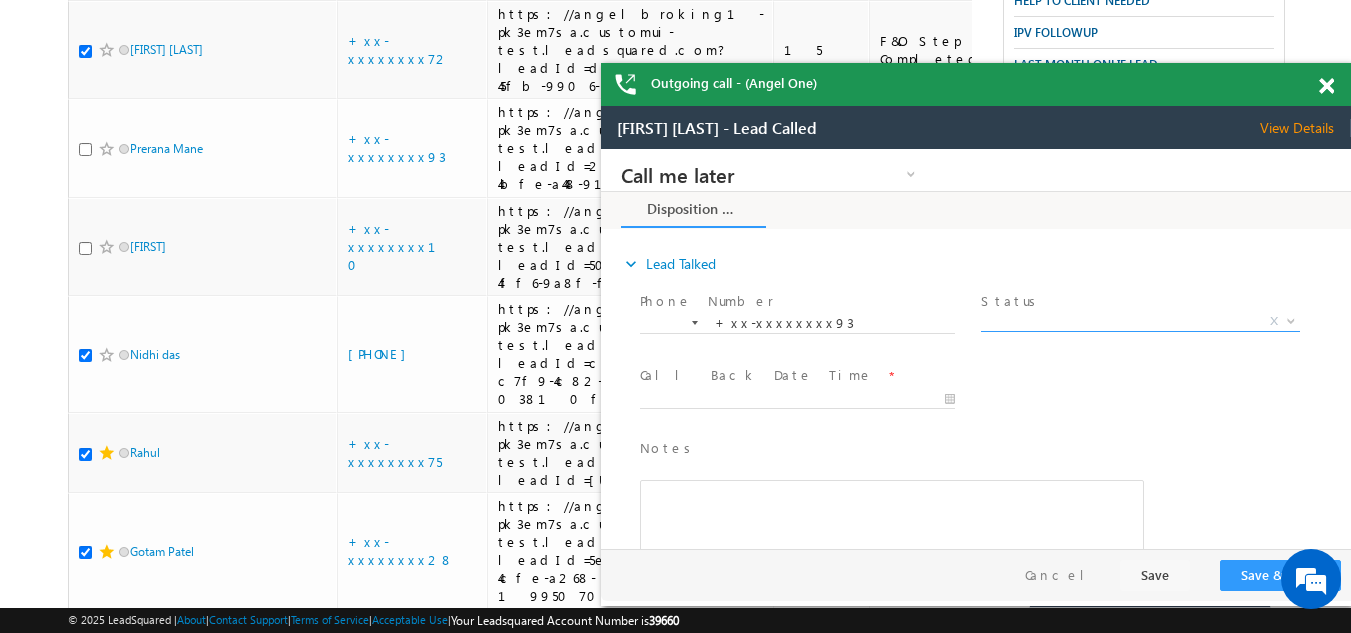 click on "X" at bounding box center [1140, 322] 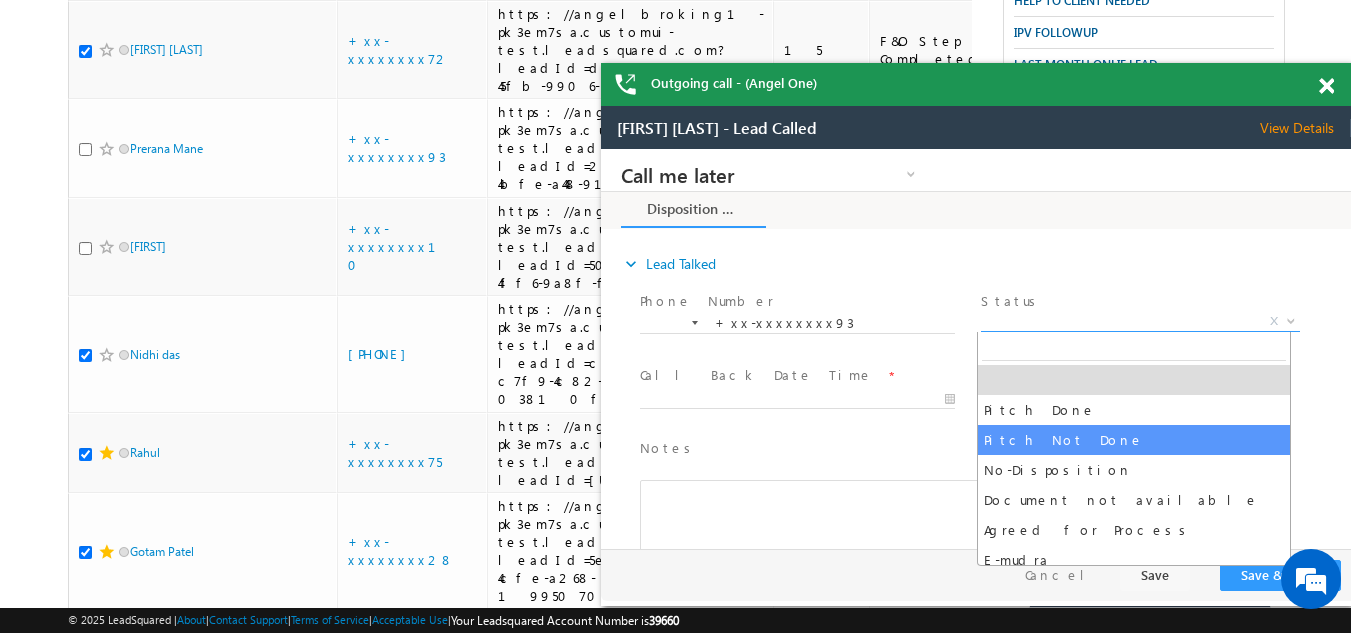 select on "Pitch Not Done" 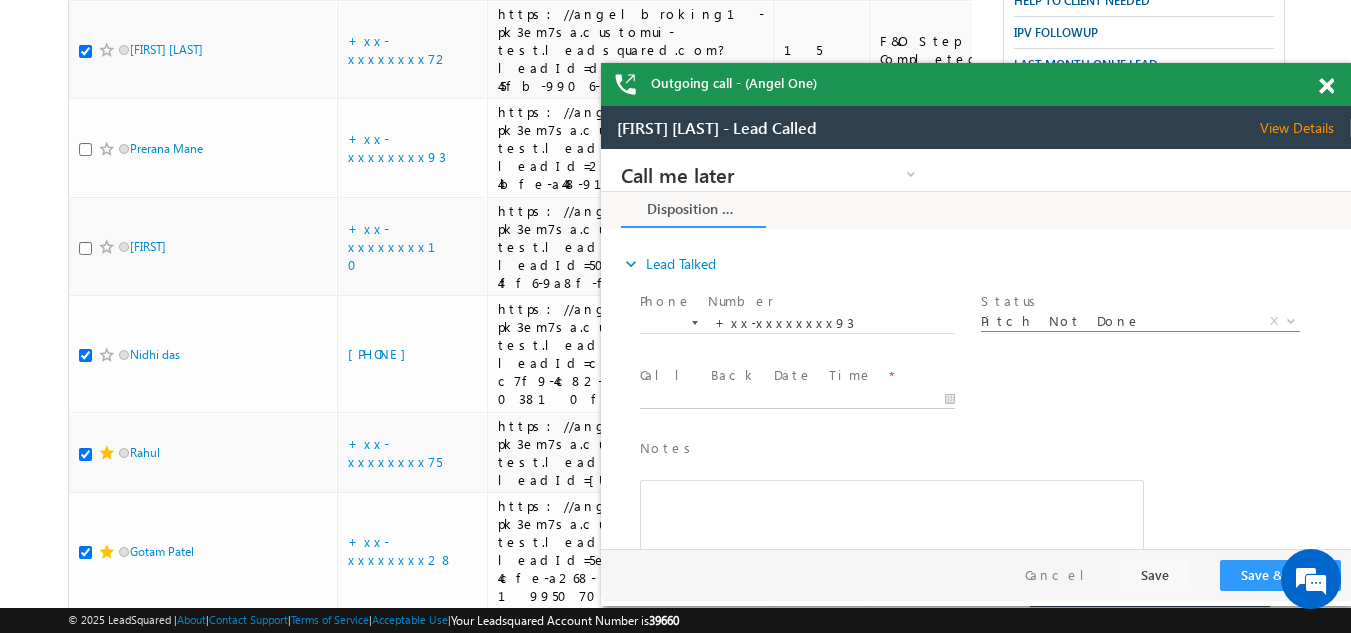 type on "[DATE] [TIME]" 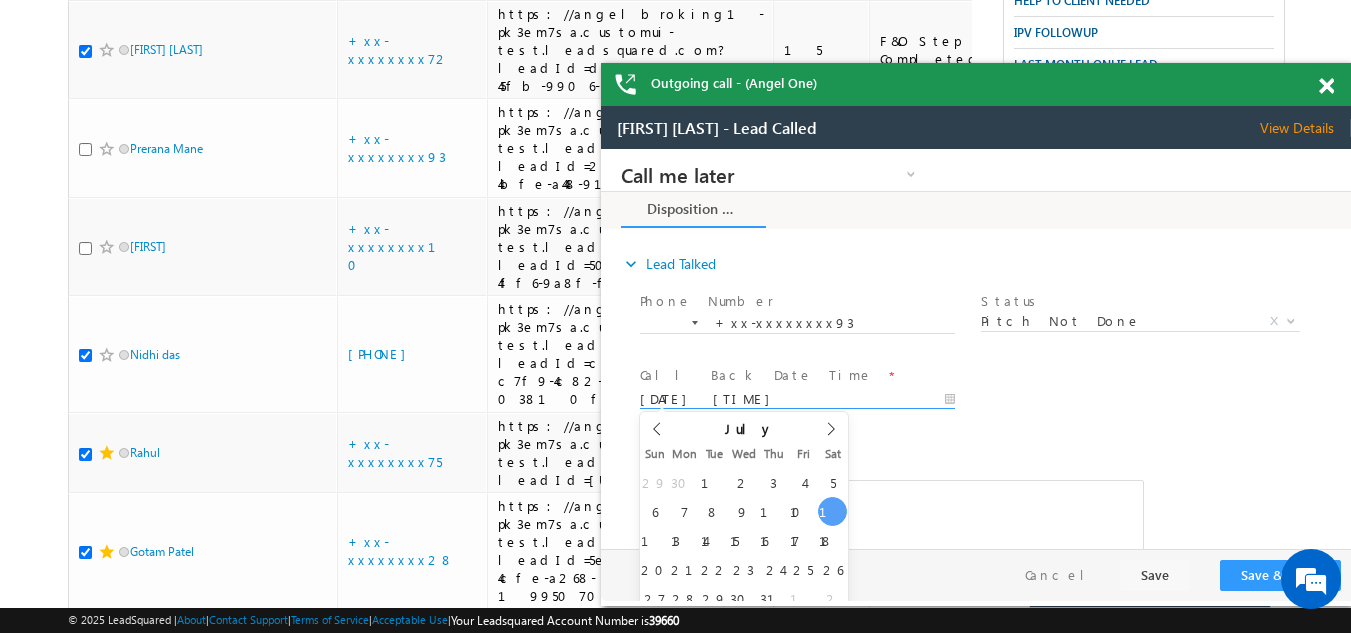 click on "Call me later Campaign Success Commitment Cross Sell Customer Drop-off reasons Language Barrier Not Interested Ringing Call me later
Call me later
× Disposition Form *" at bounding box center [976, 349] 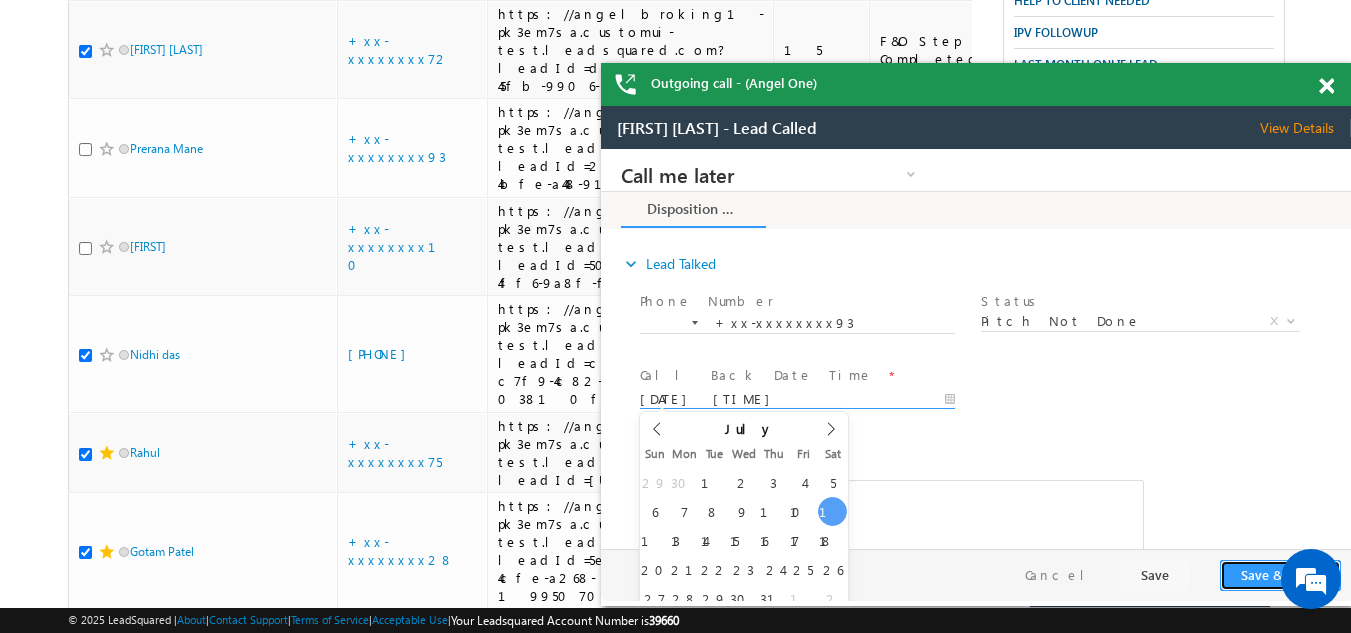 click on "Save & Close" at bounding box center (1280, 575) 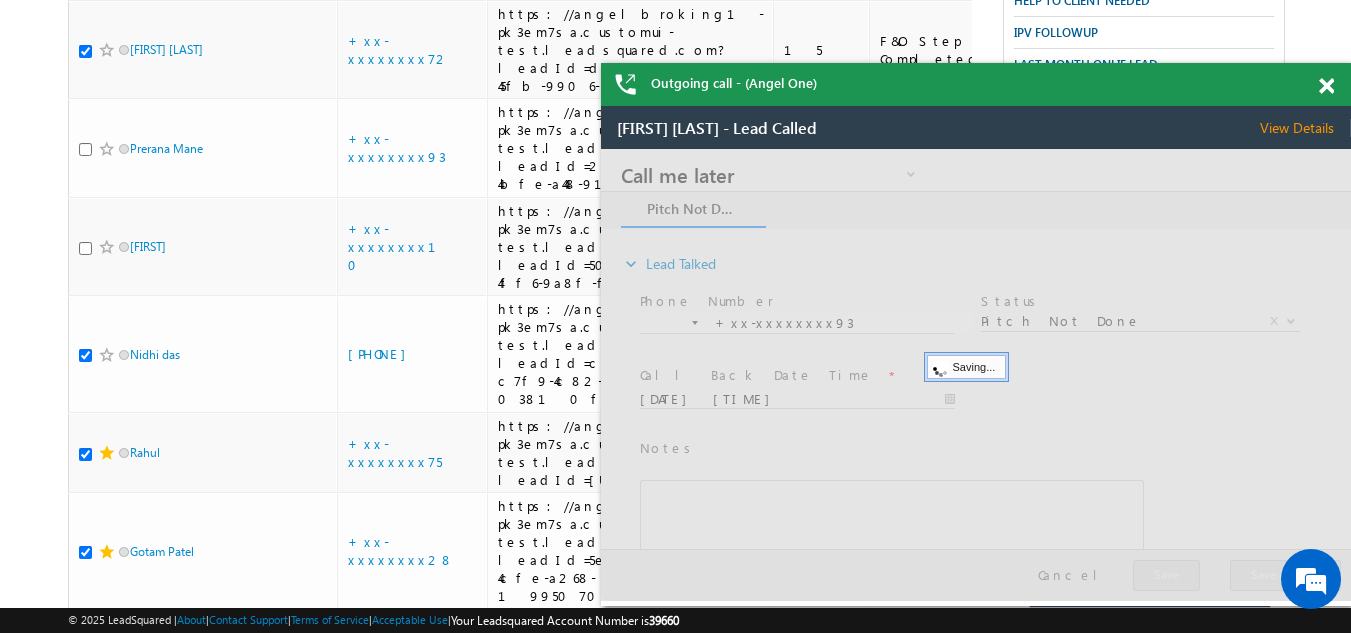click at bounding box center (1326, 86) 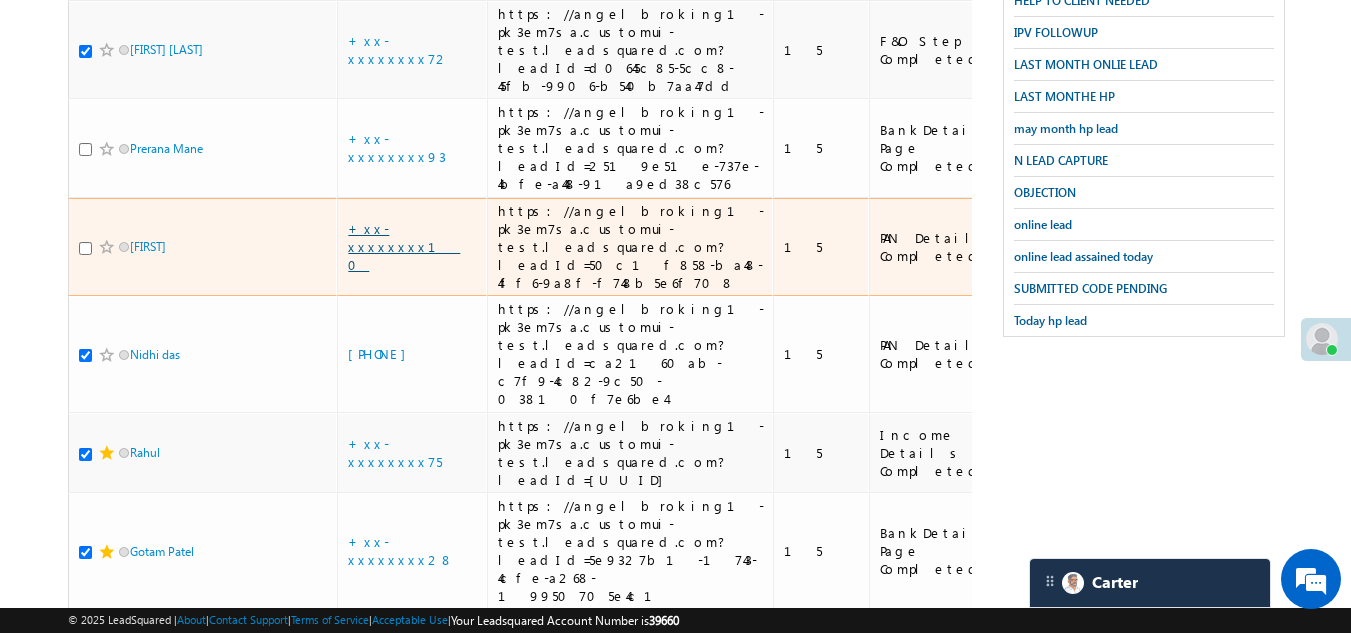 click on "+xx-xxxxxxxx10" at bounding box center [404, 246] 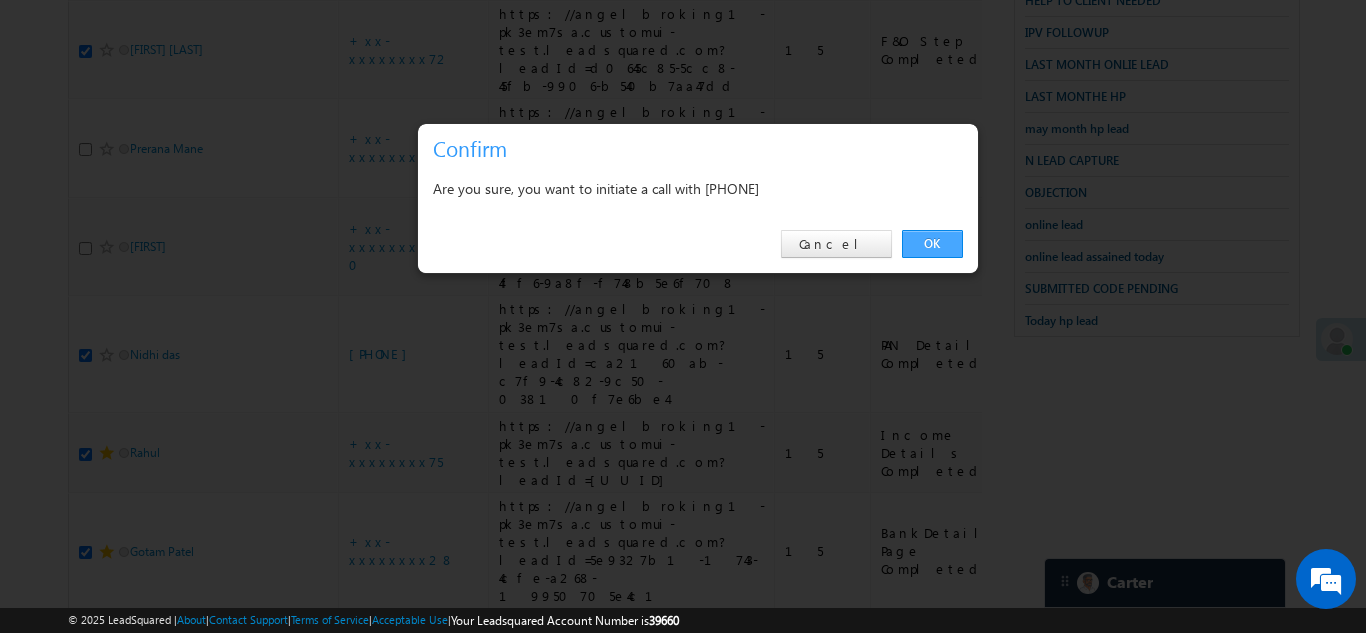 click on "OK" at bounding box center (932, 244) 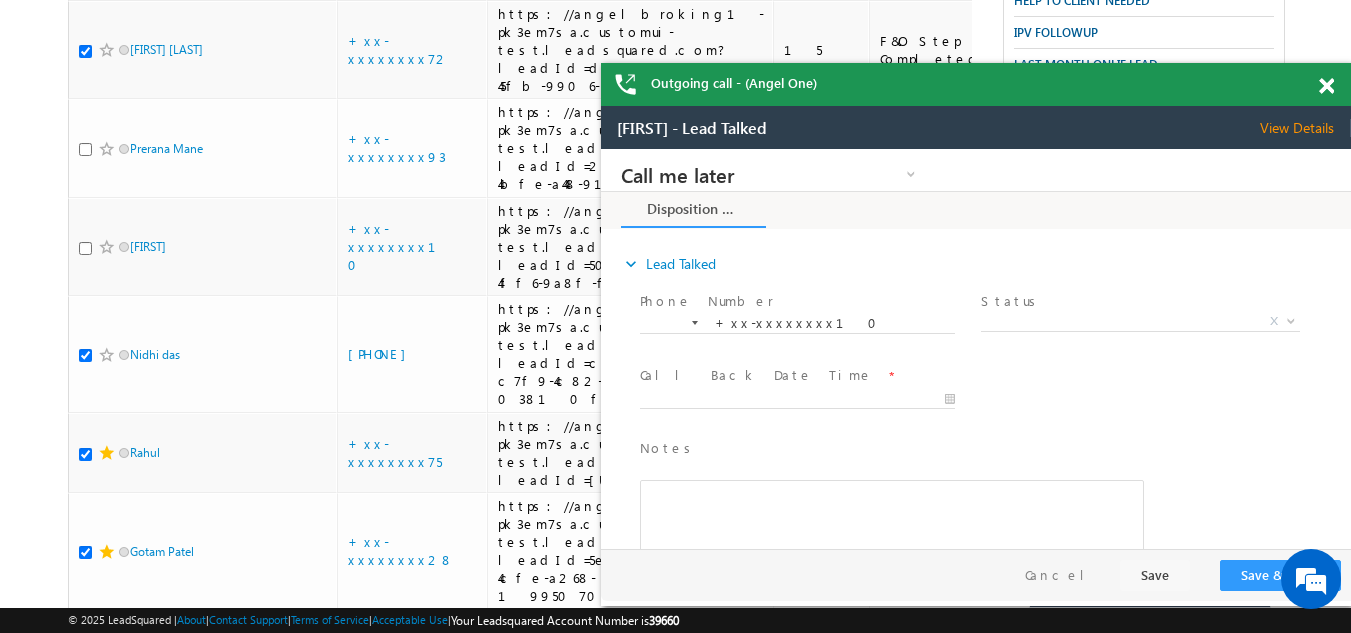 scroll, scrollTop: 0, scrollLeft: 0, axis: both 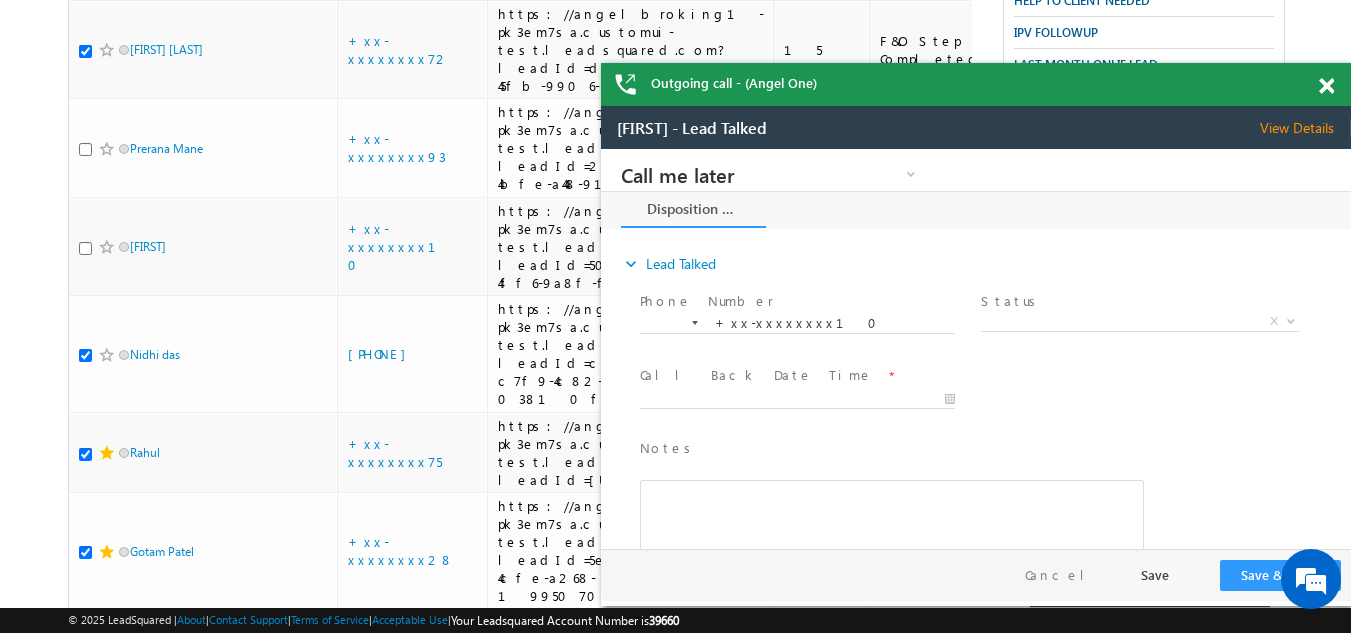 click at bounding box center [1326, 86] 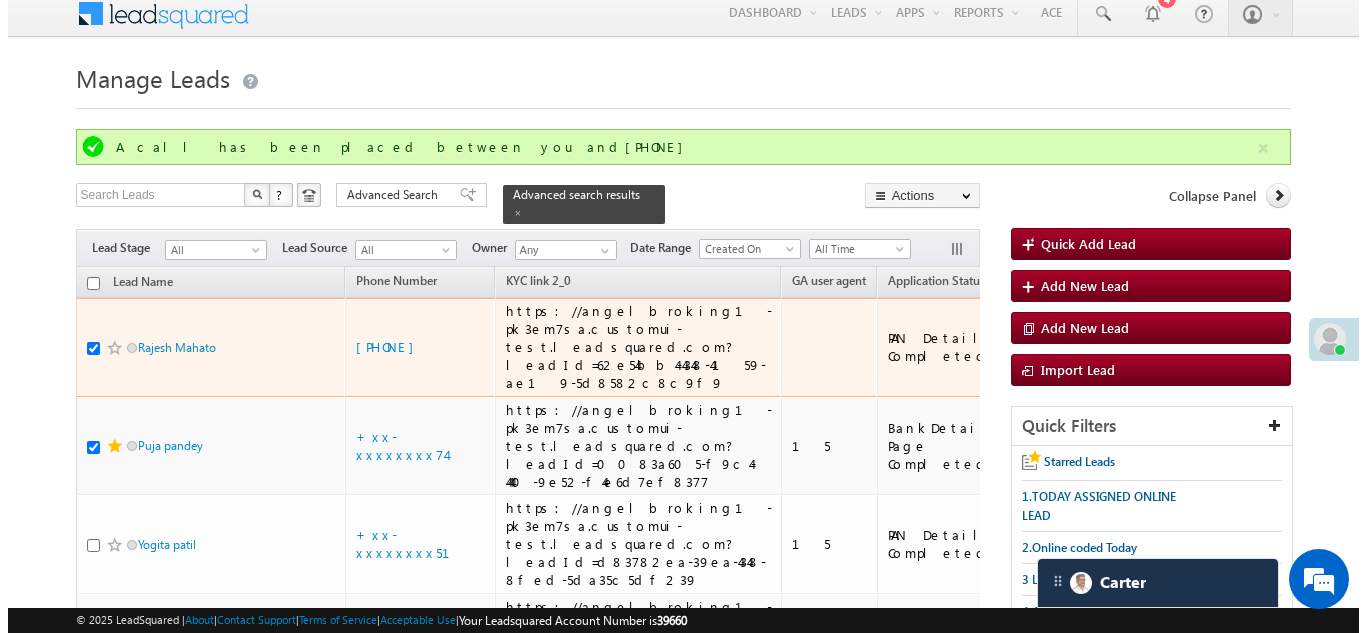 scroll, scrollTop: 0, scrollLeft: 0, axis: both 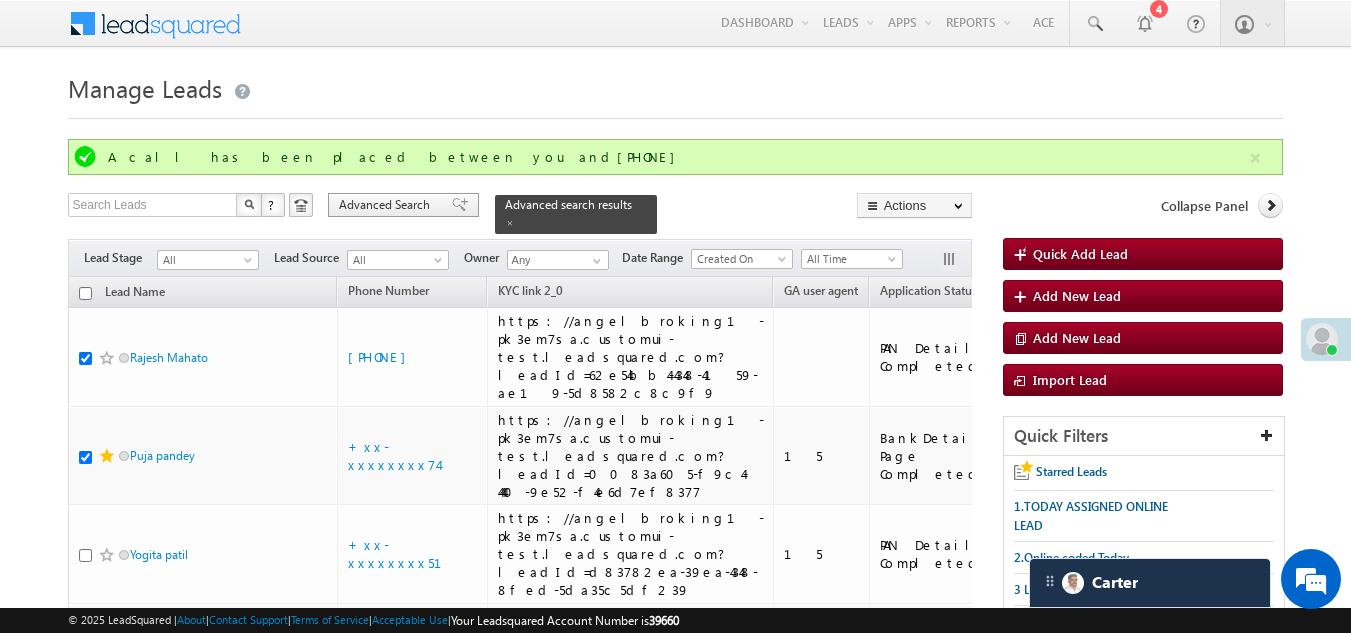 click on "Advanced Search" at bounding box center [387, 205] 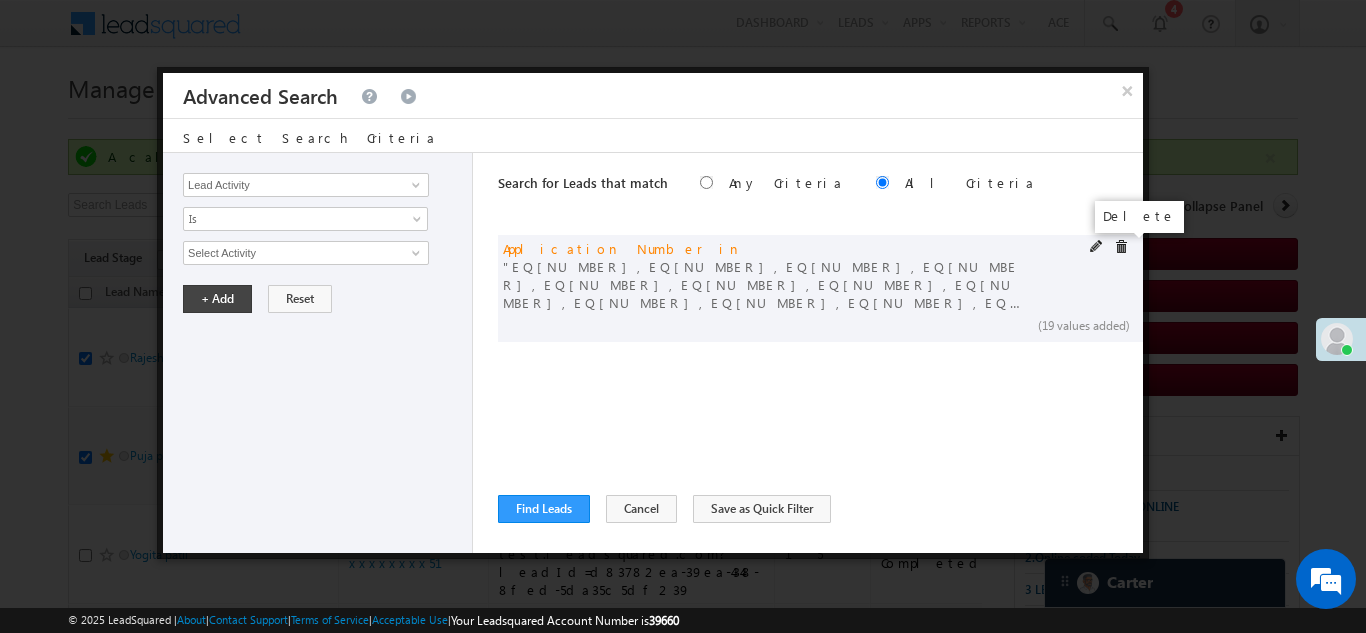 click at bounding box center (1121, 247) 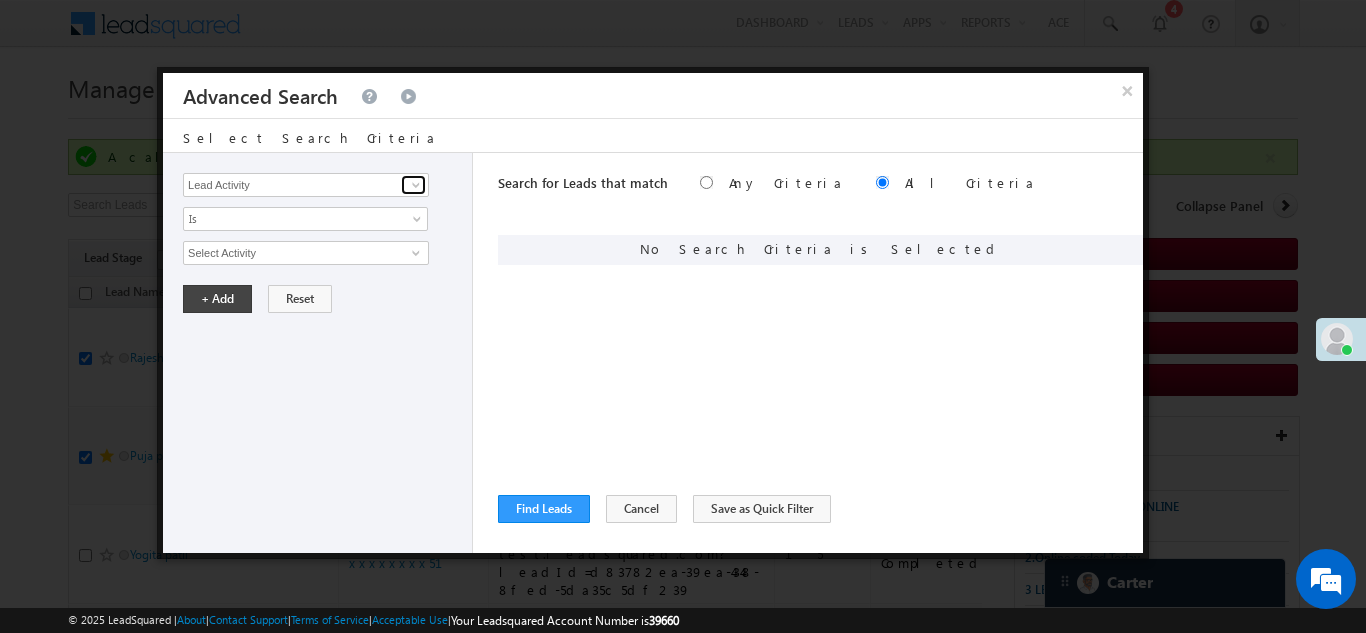 click at bounding box center (413, 185) 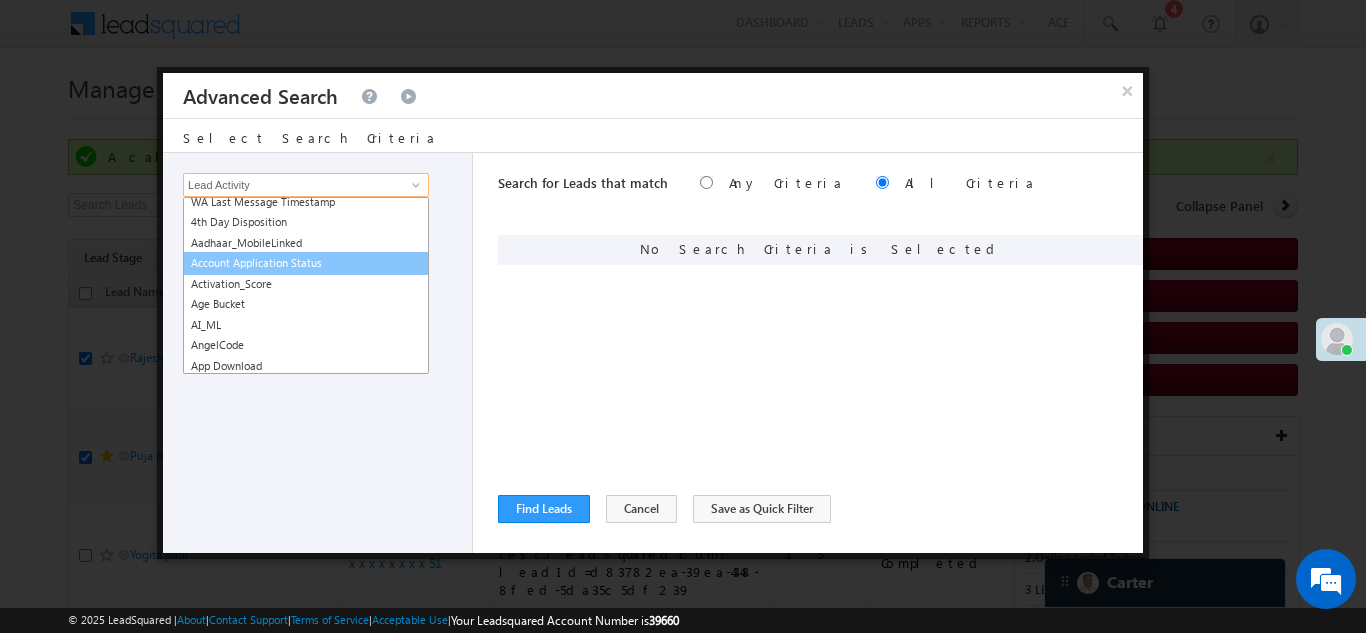 scroll, scrollTop: 200, scrollLeft: 0, axis: vertical 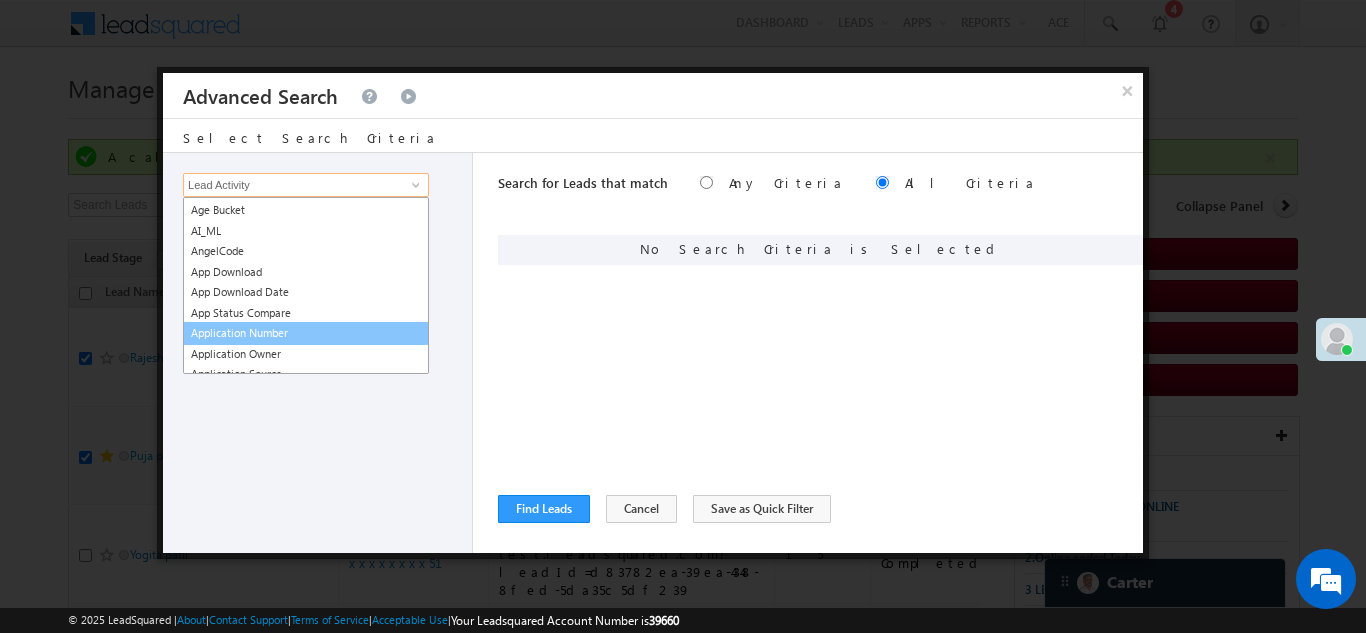 click on "Application Number" at bounding box center [306, 333] 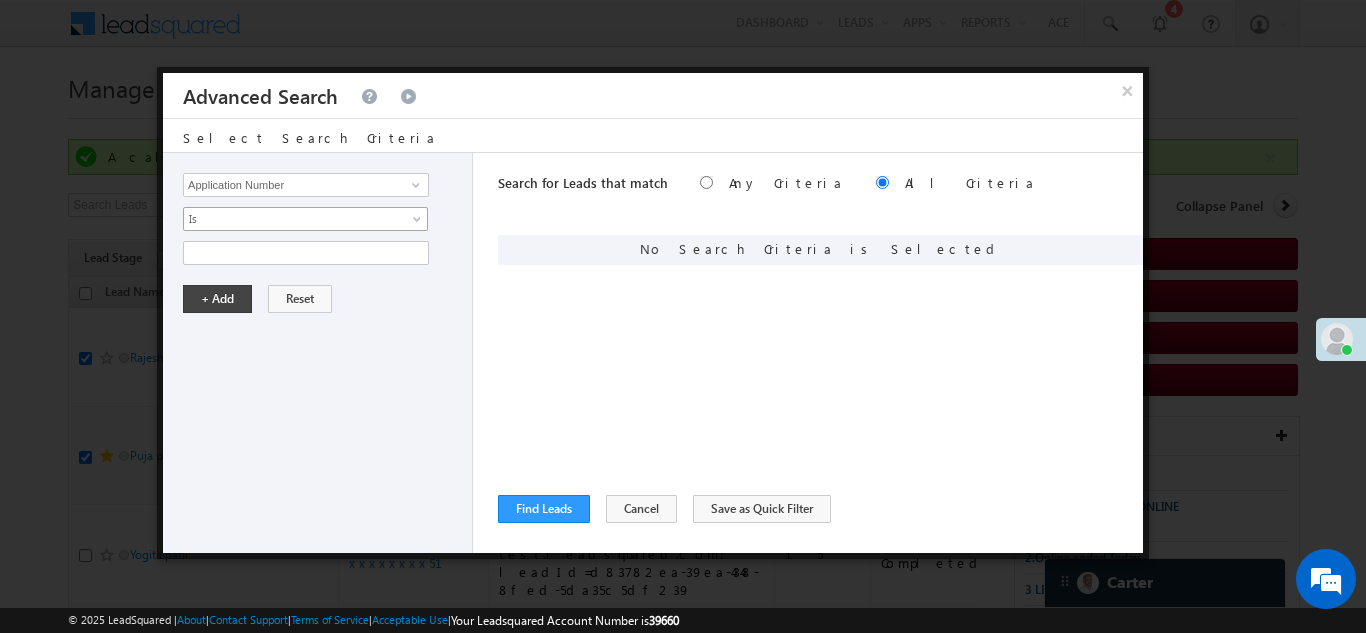 click on "Is" at bounding box center [292, 219] 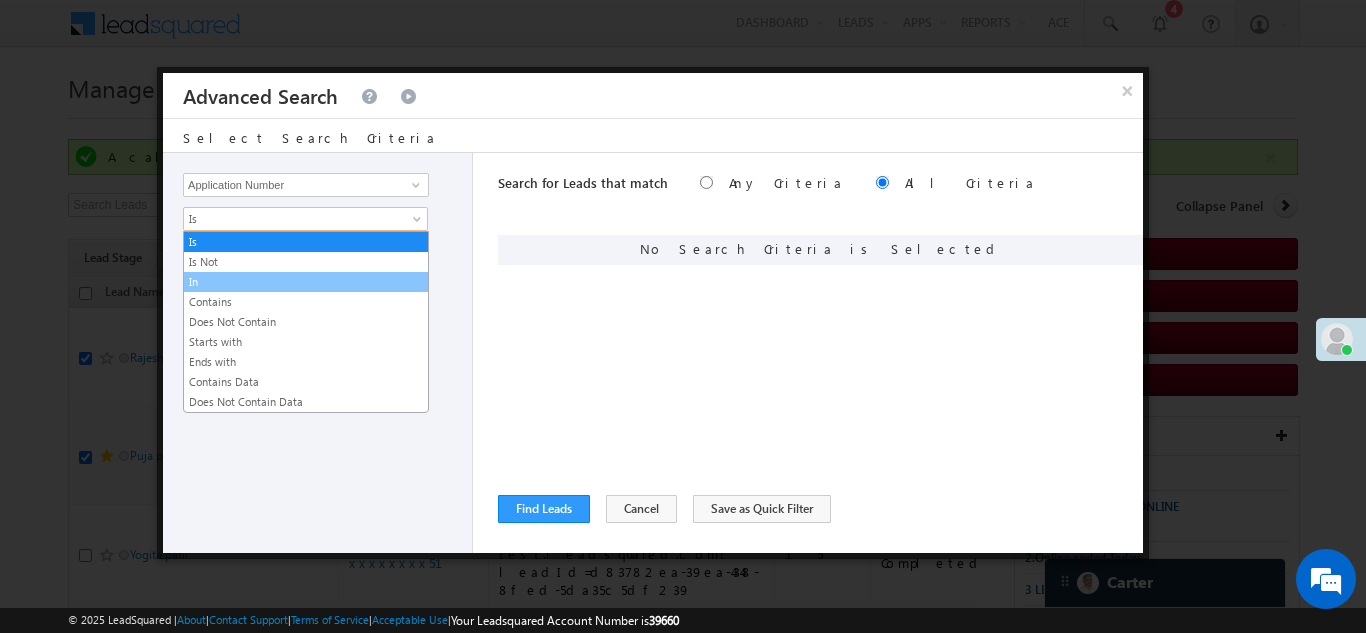 click on "In" at bounding box center [306, 282] 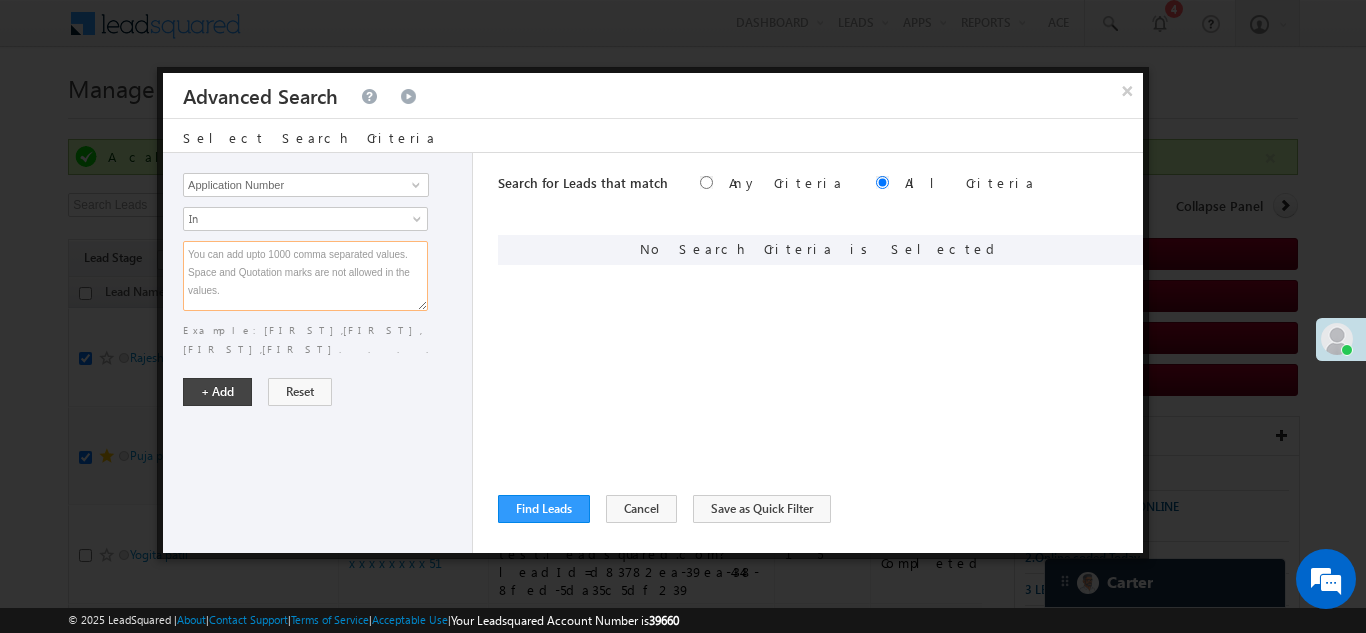 click at bounding box center [305, 276] 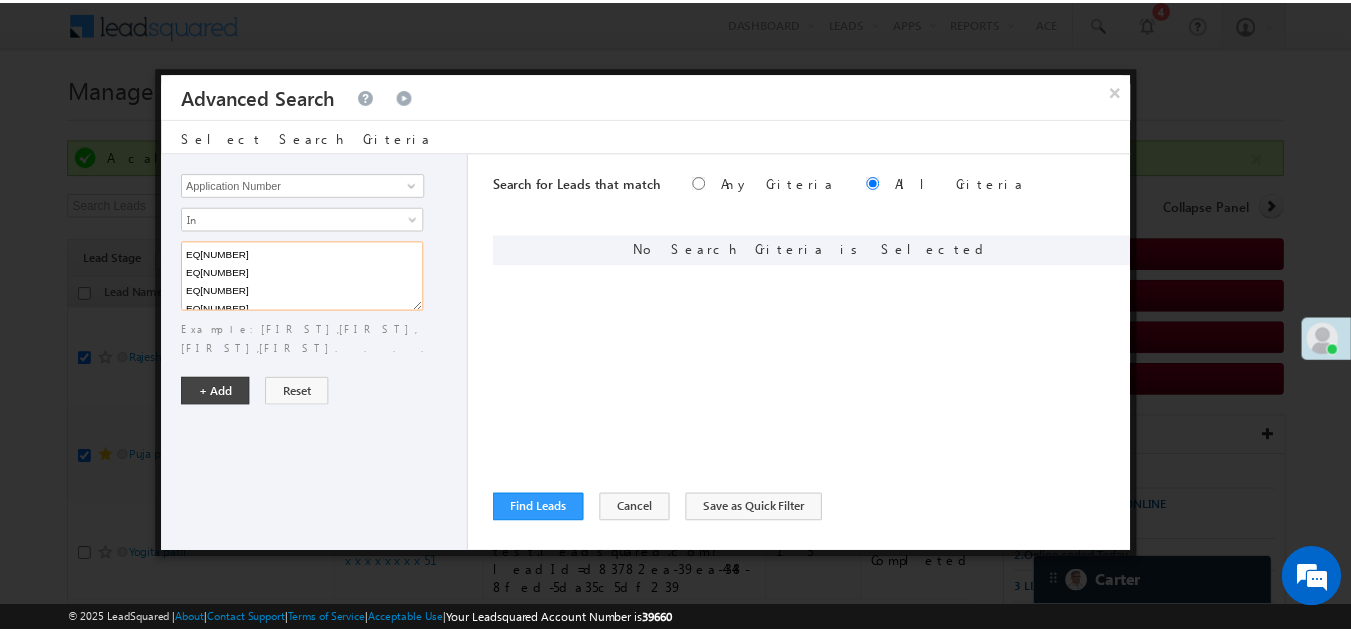 scroll, scrollTop: 257, scrollLeft: 0, axis: vertical 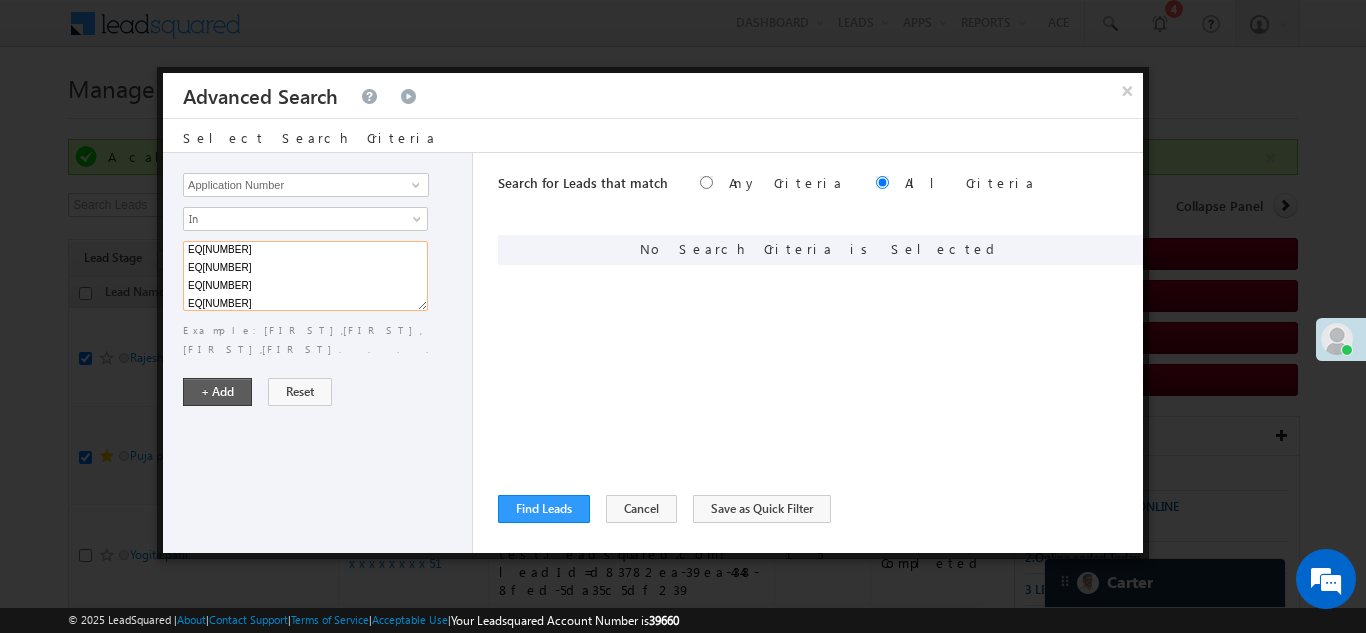 type on "EQ[NUMBER]
EQ[NUMBER]
EQ[NUMBER]
EQ[NUMBER]
EQ[NUMBER]
EQ[NUMBER]
EQ[NUMBER]
EQ[NUMBER]
EQ[NUMBER]
EQ[NUMBER]
EQ[NUMBER]
EQ[NUMBER]
EQ[NUMBER]
EQ[NUMBER]
EQ[NUMBER]
EQ[NUMBER]
EQ[NUMBER]
EQ[NUMBER]" 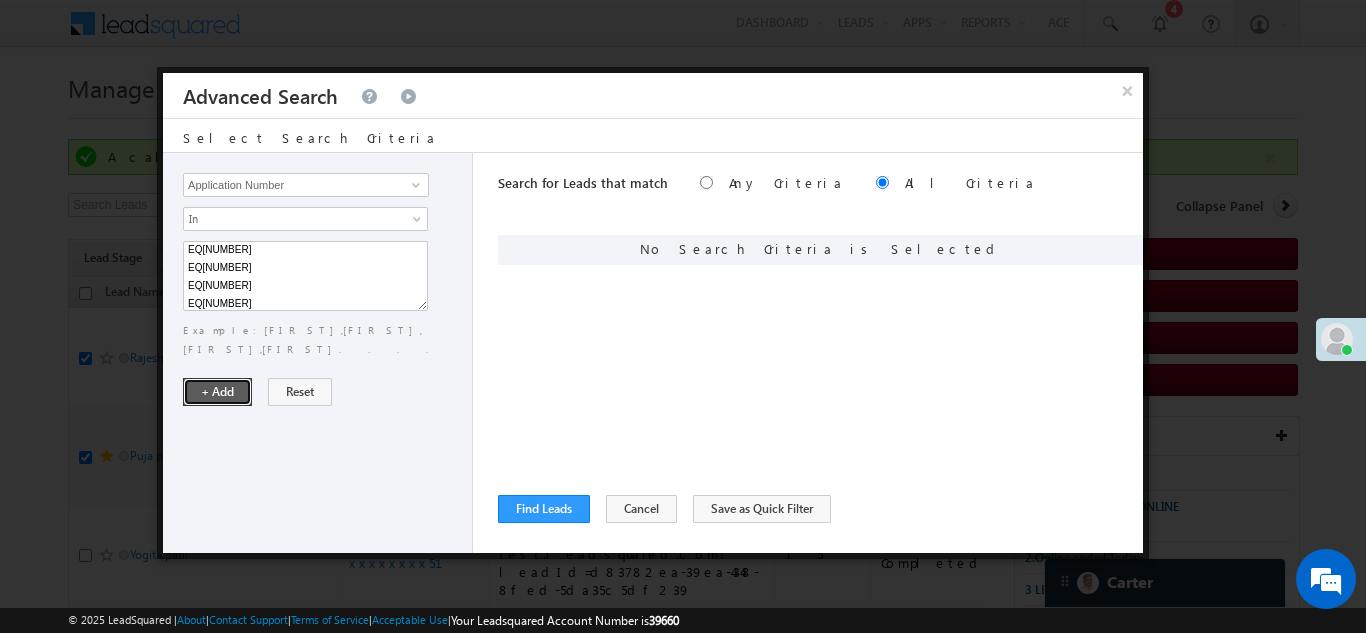 click on "+ Add" at bounding box center [217, 392] 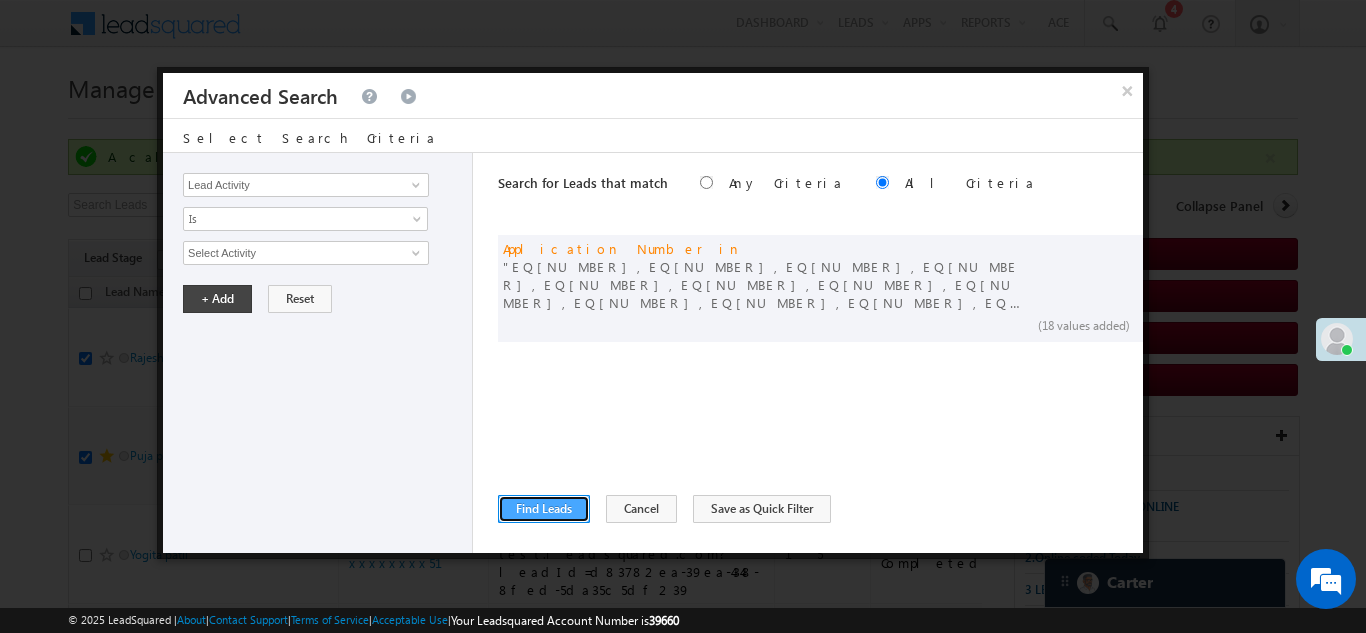 click on "Find Leads" at bounding box center [544, 509] 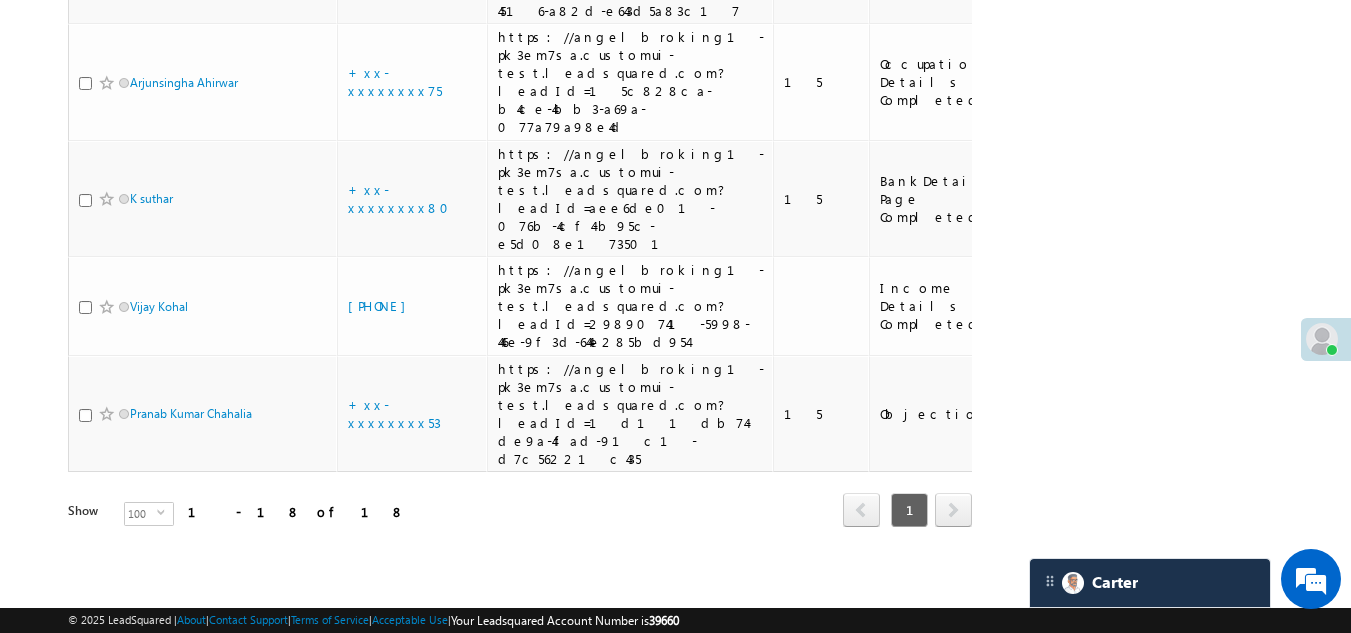 scroll, scrollTop: 1882, scrollLeft: 0, axis: vertical 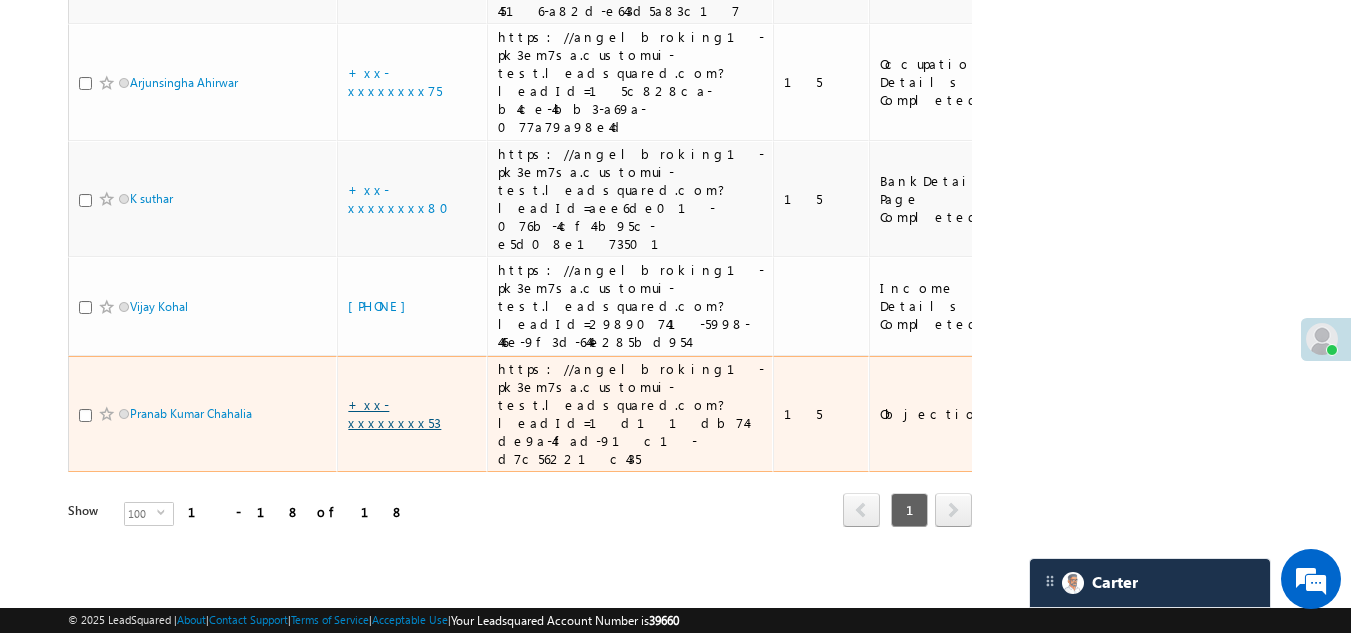 click on "+xx-xxxxxxxx53" at bounding box center (394, 413) 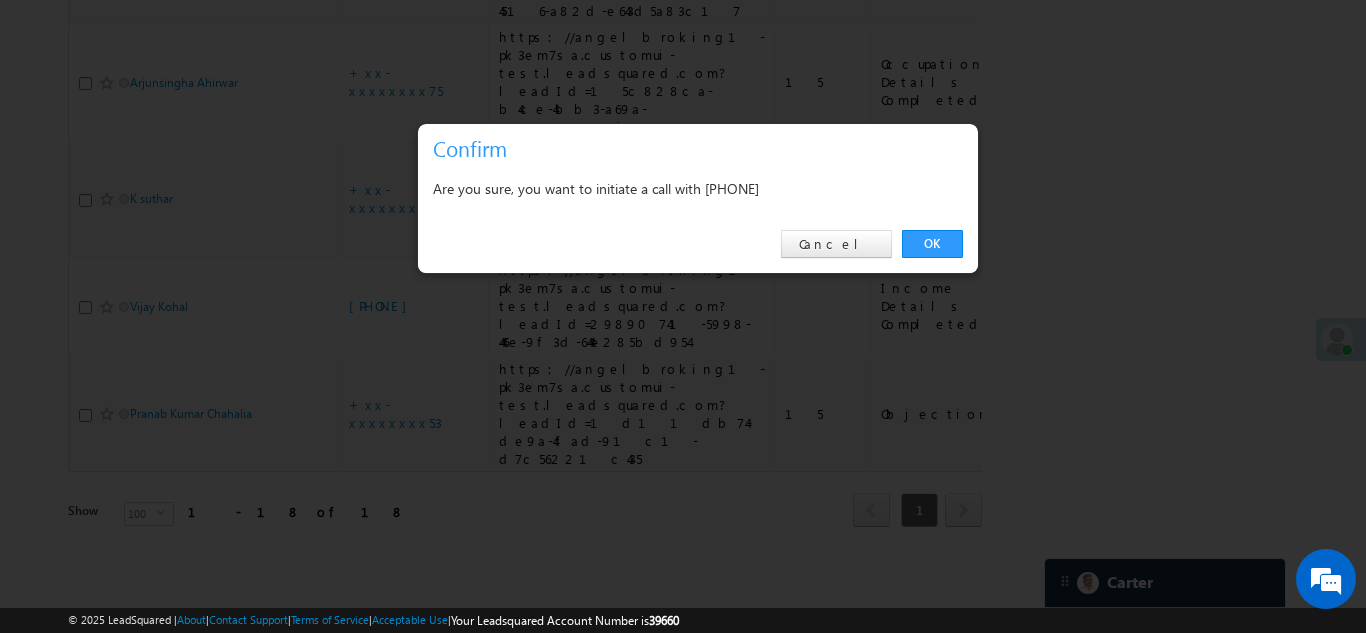 click on "OK" at bounding box center (932, 244) 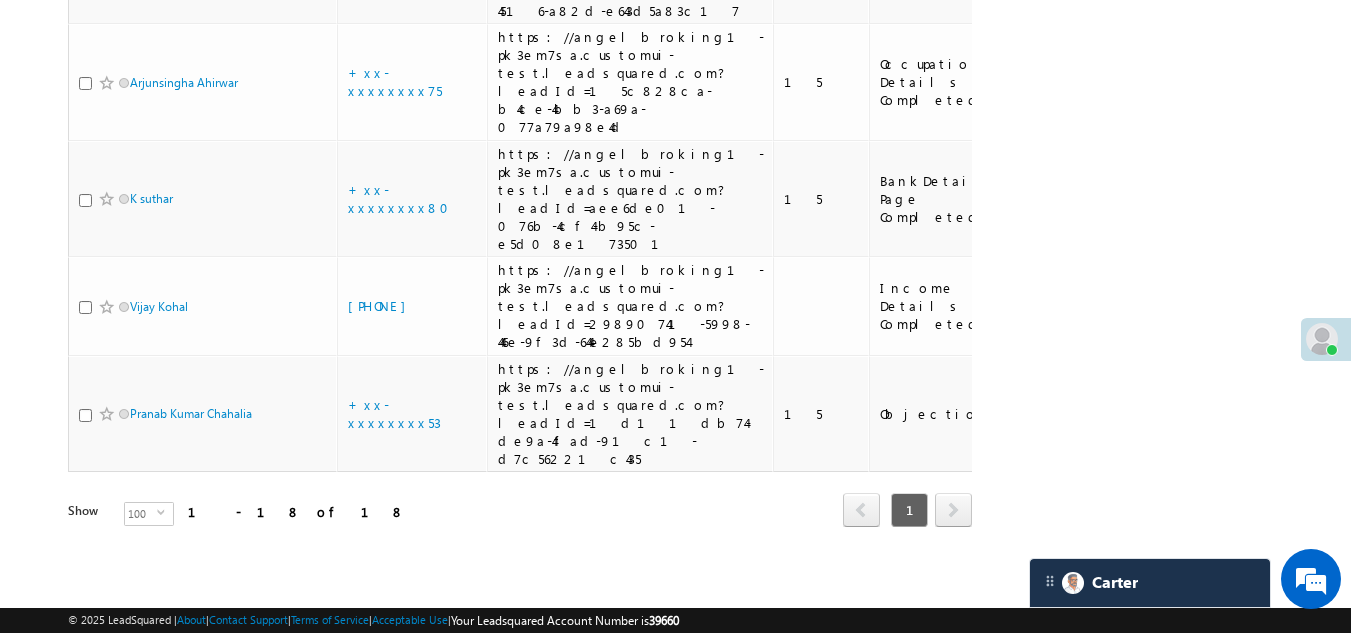 scroll, scrollTop: 1936, scrollLeft: 0, axis: vertical 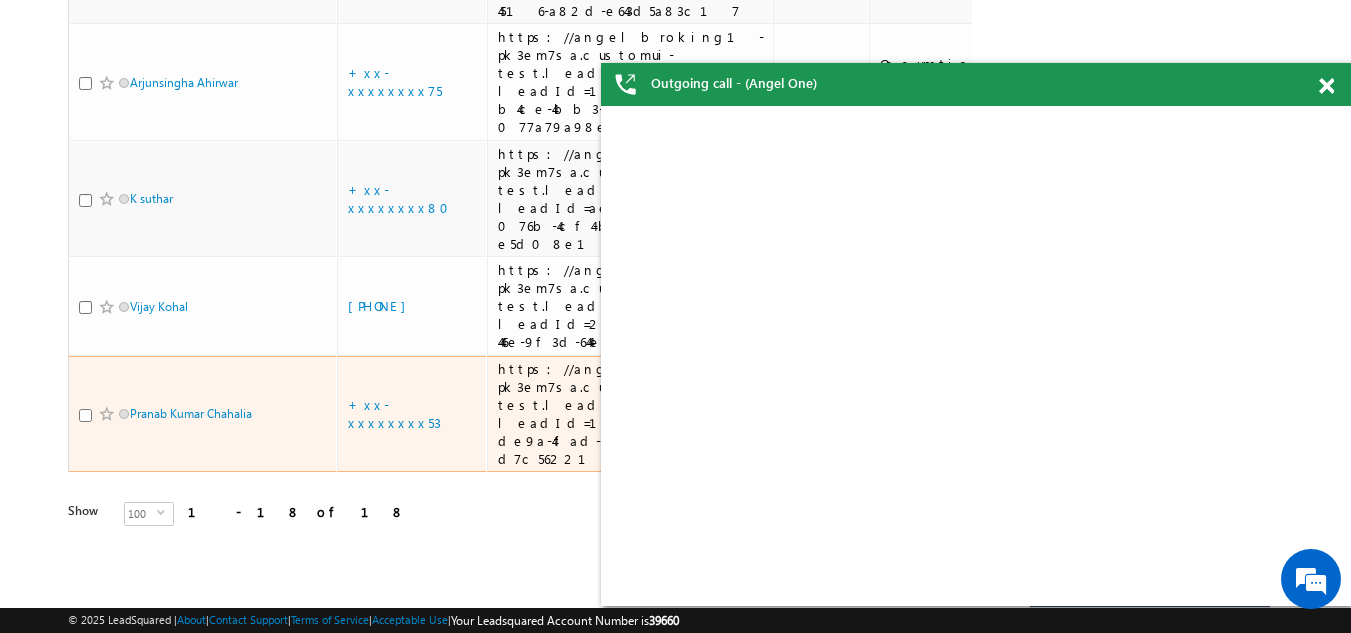 click at bounding box center (85, 415) 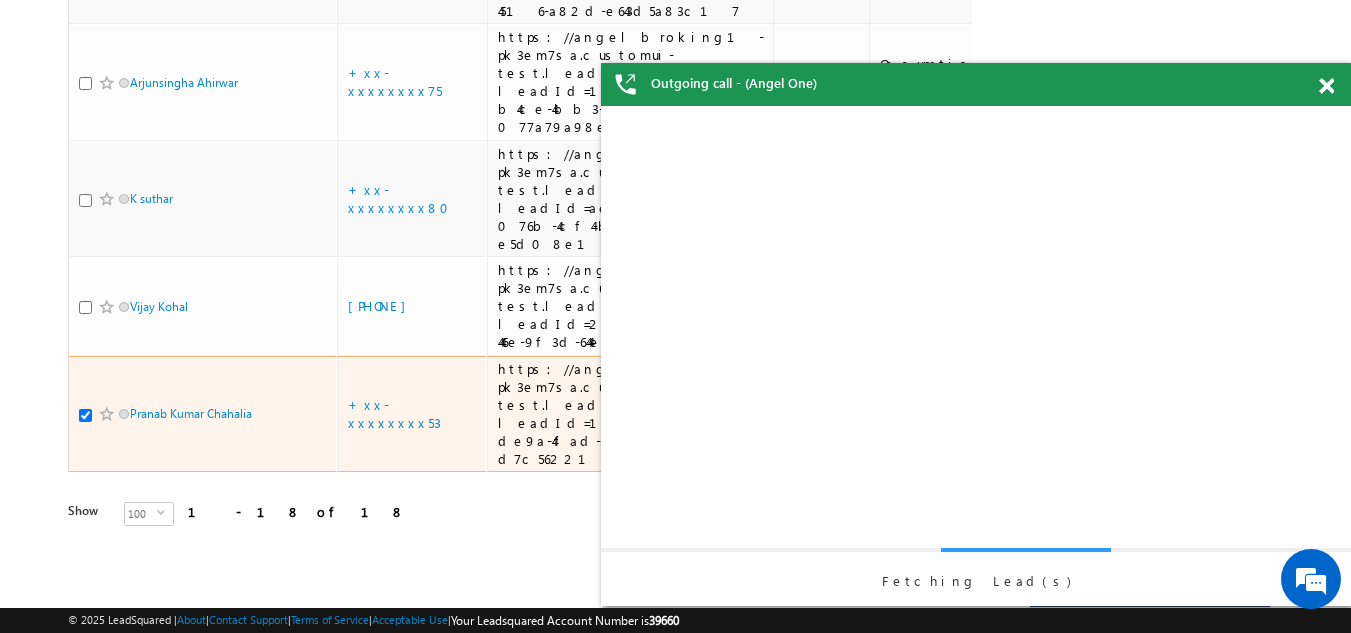 click at bounding box center (107, 414) 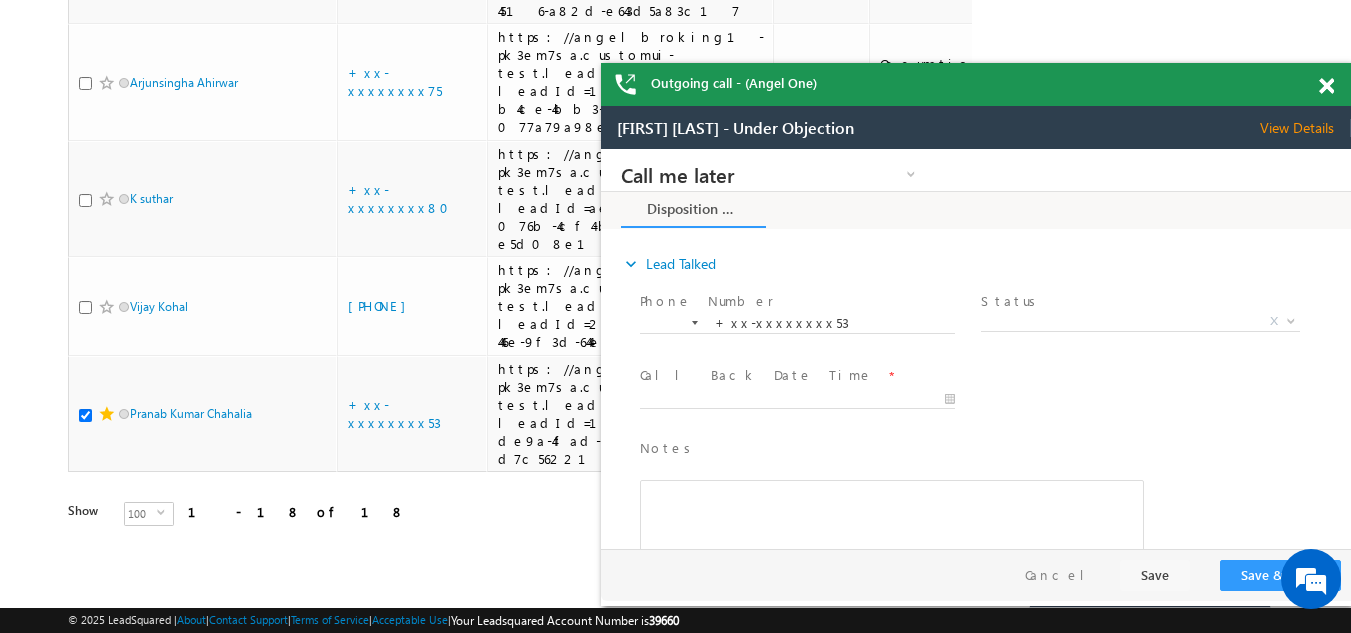 scroll, scrollTop: 0, scrollLeft: 0, axis: both 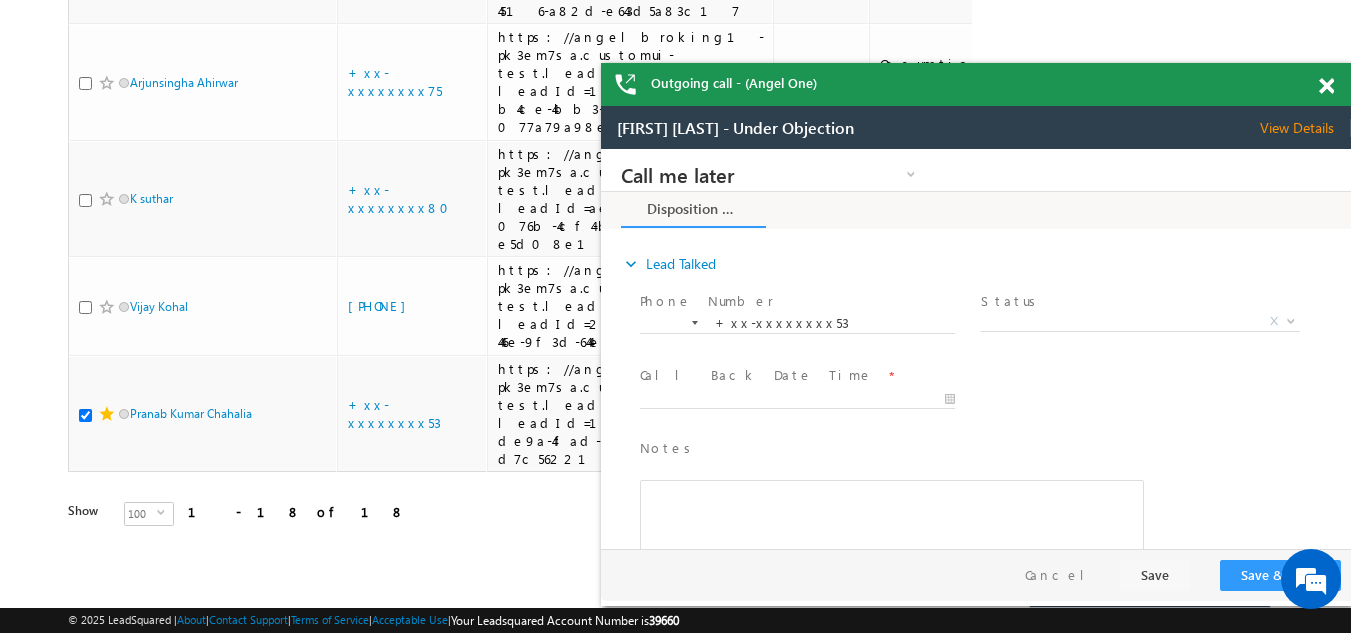 click at bounding box center [1326, 86] 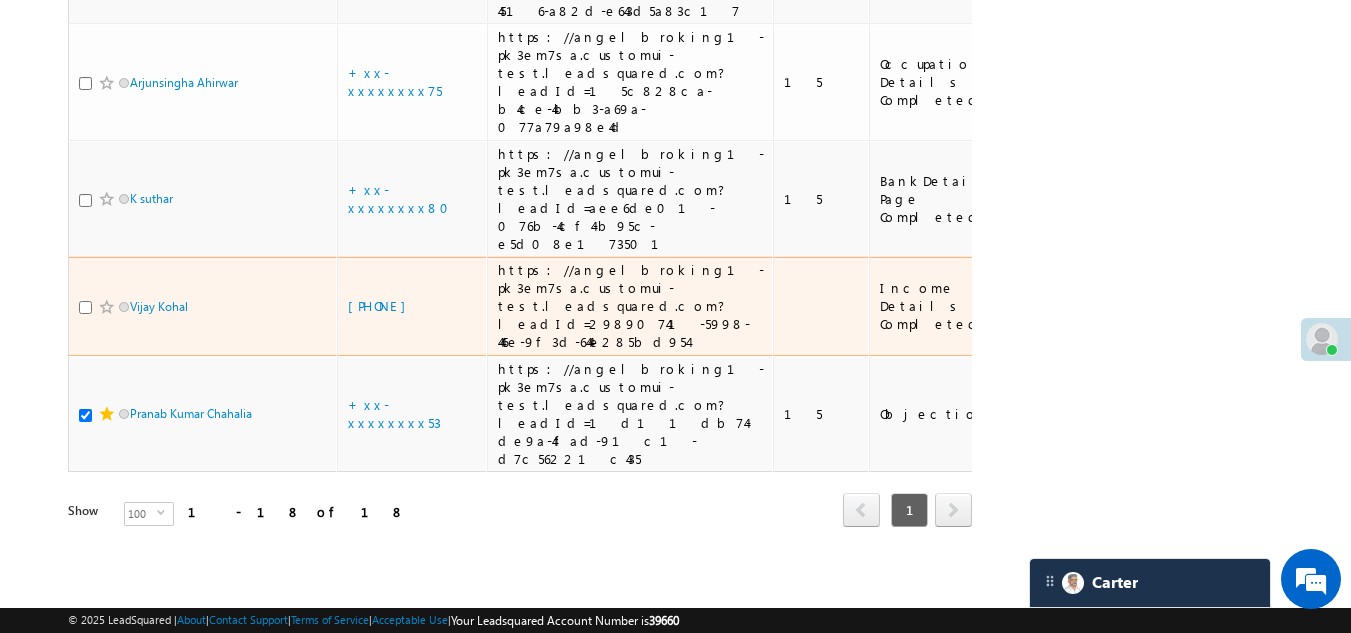 click at bounding box center (85, 307) 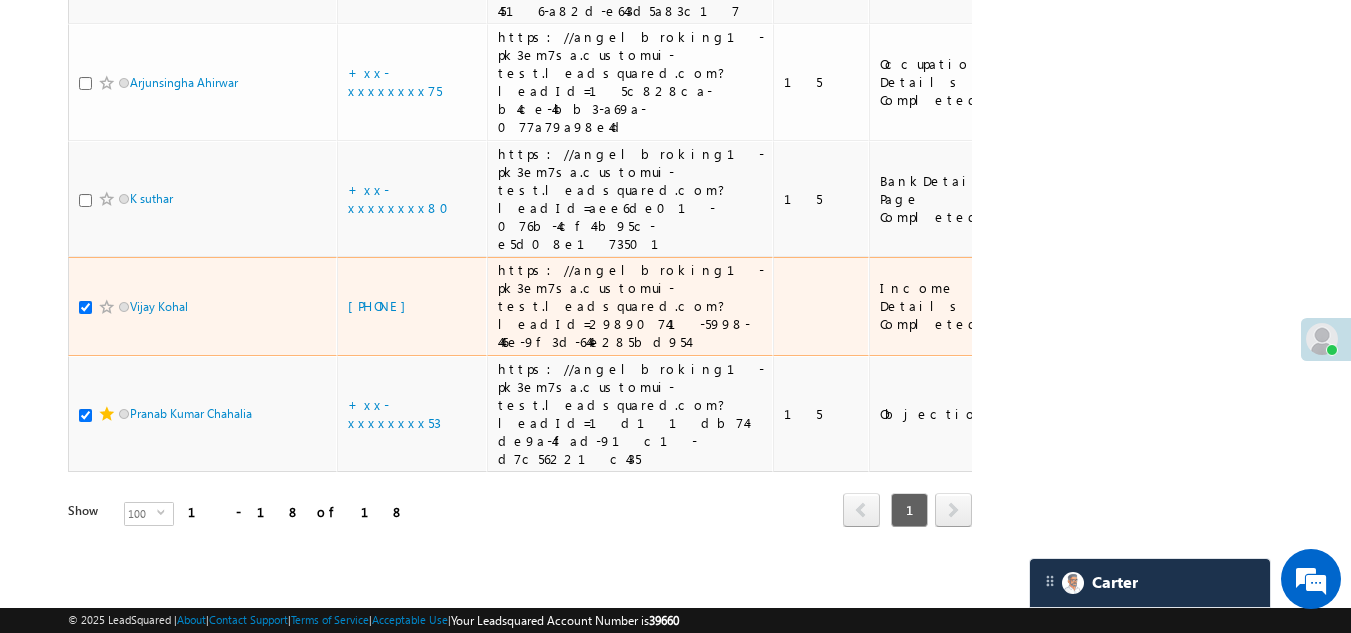click at bounding box center [107, 307] 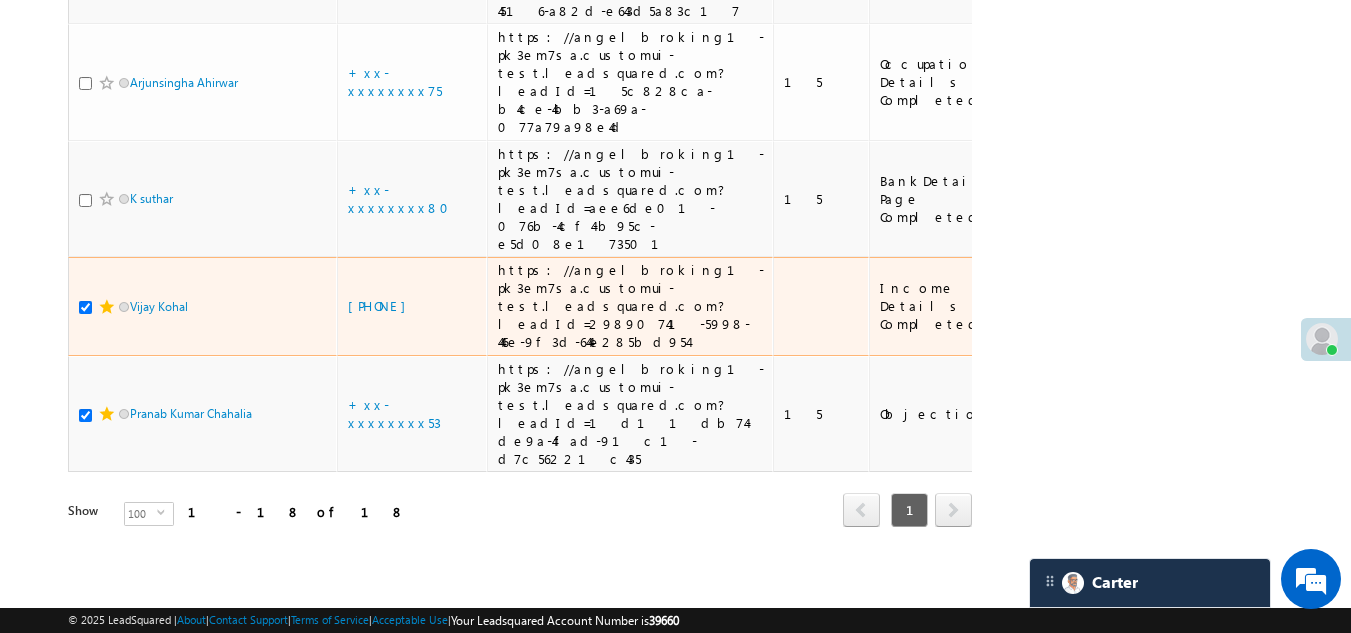 scroll, scrollTop: 1736, scrollLeft: 0, axis: vertical 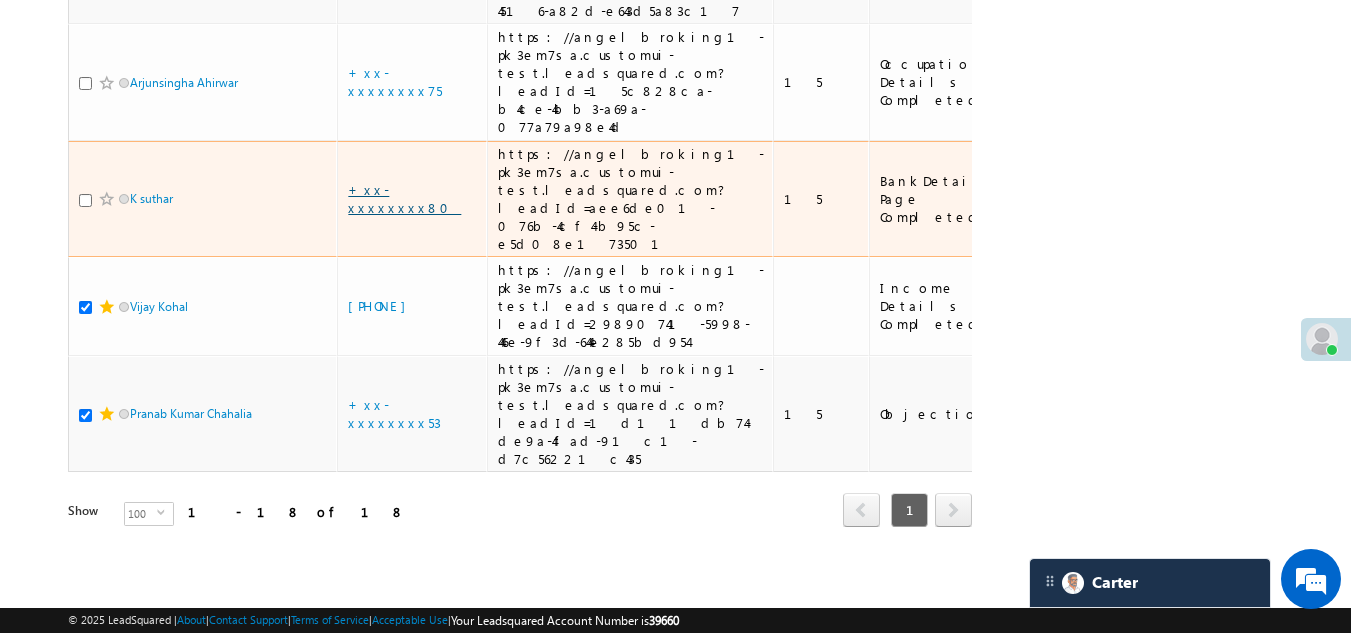 click on "+xx-xxxxxxxx80" at bounding box center (404, 198) 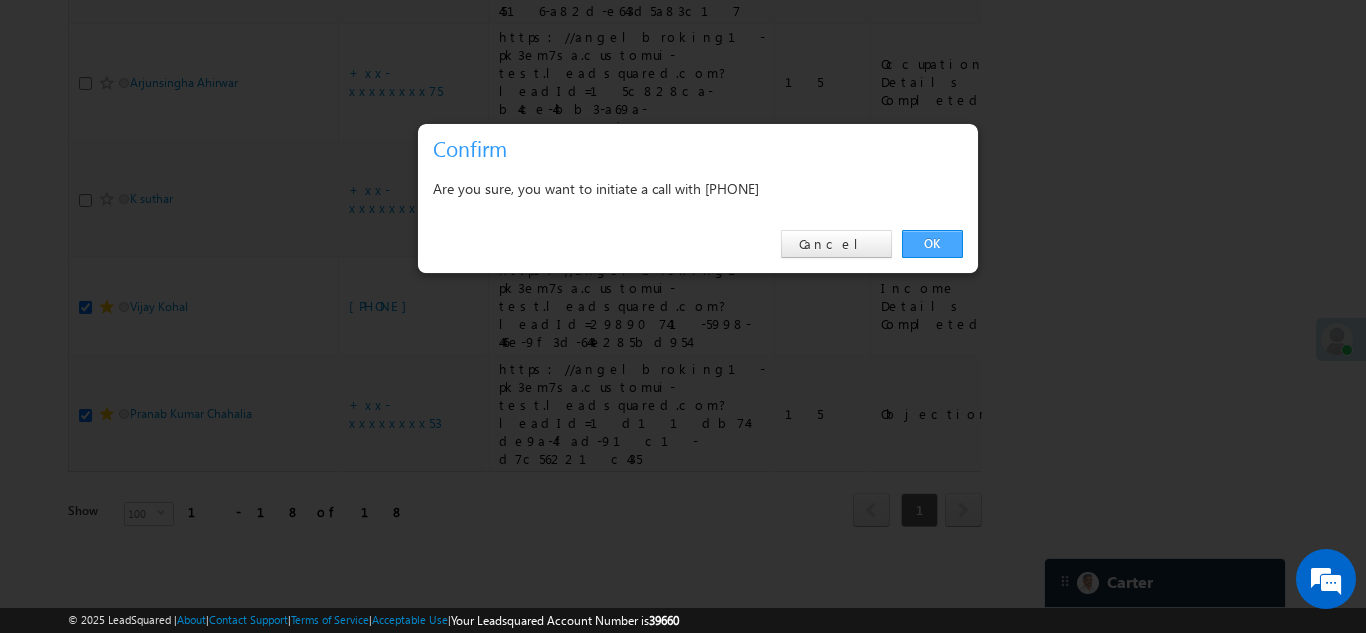 click on "OK" at bounding box center [932, 244] 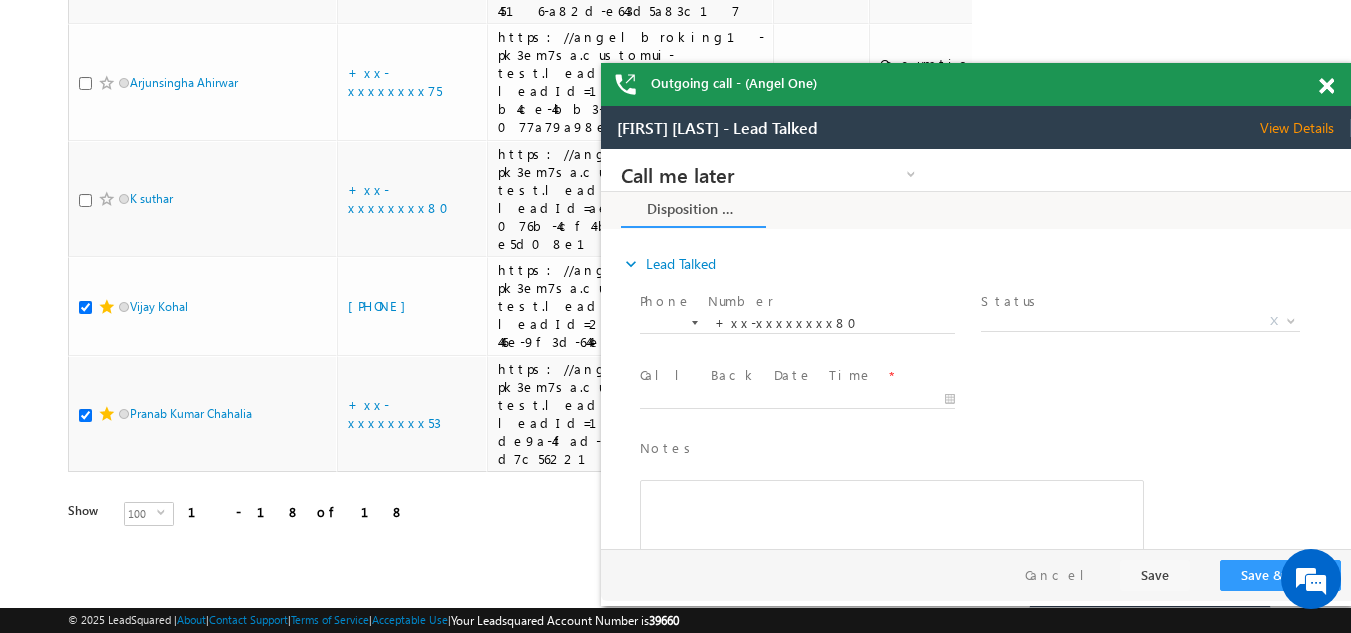 scroll, scrollTop: 0, scrollLeft: 0, axis: both 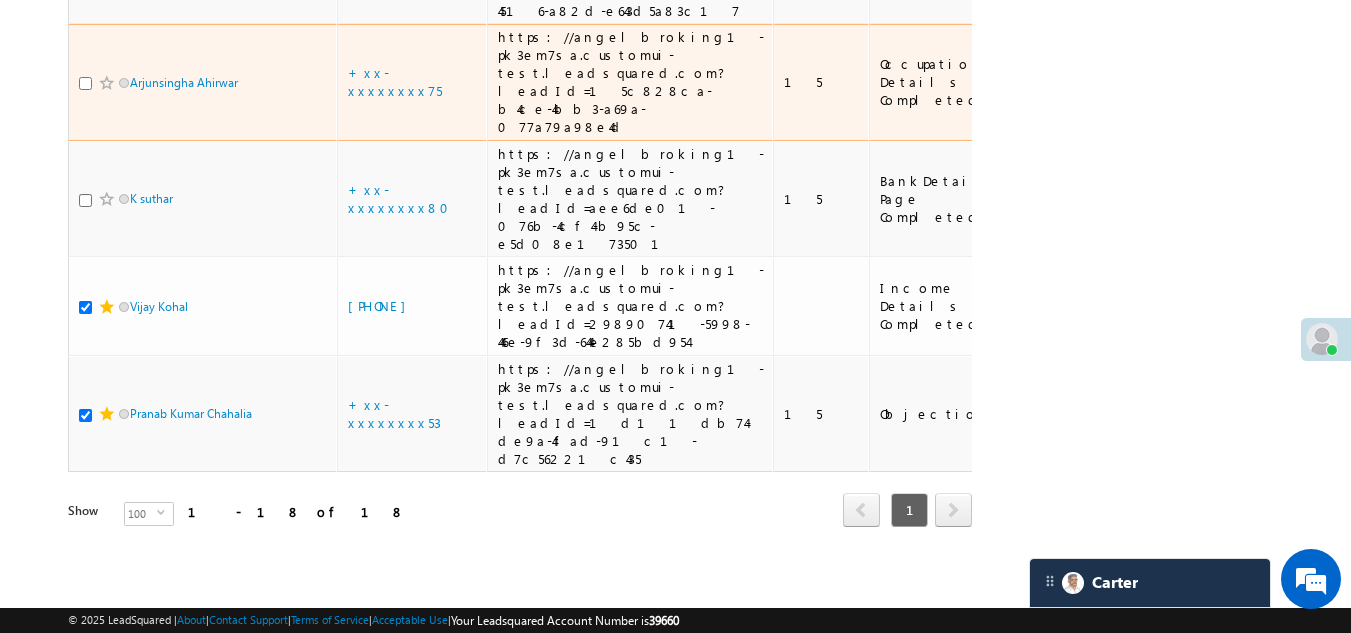 click at bounding box center (85, 83) 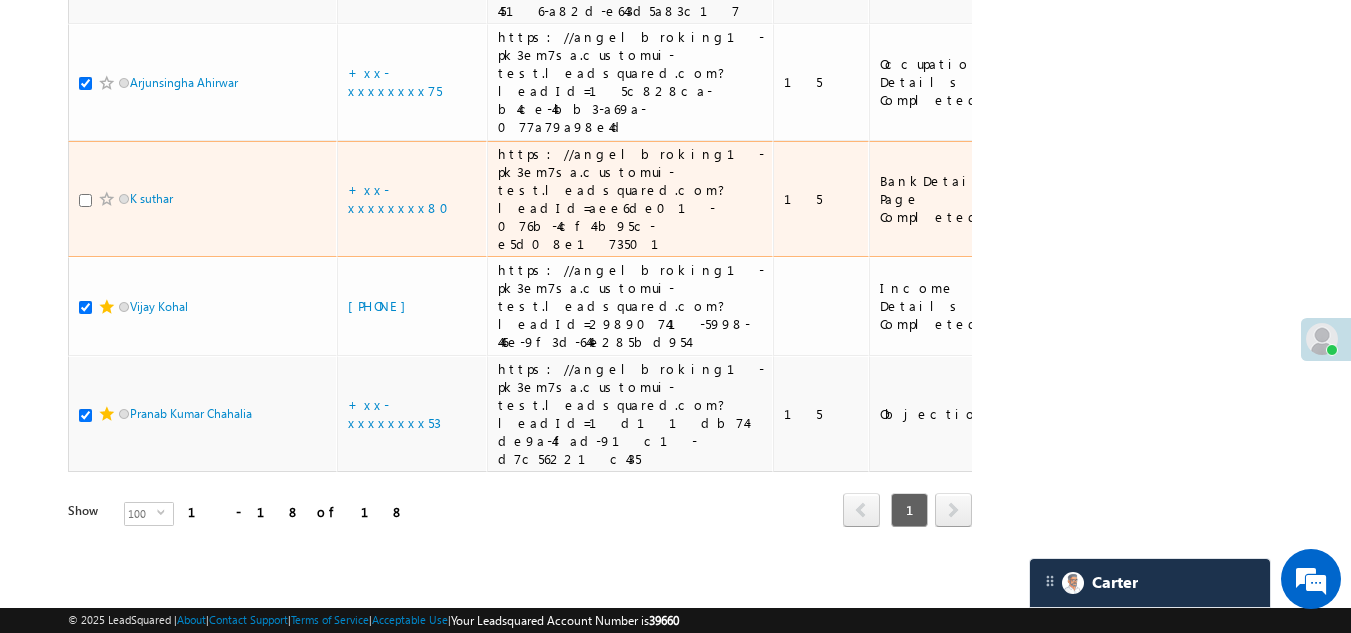 click at bounding box center (85, 200) 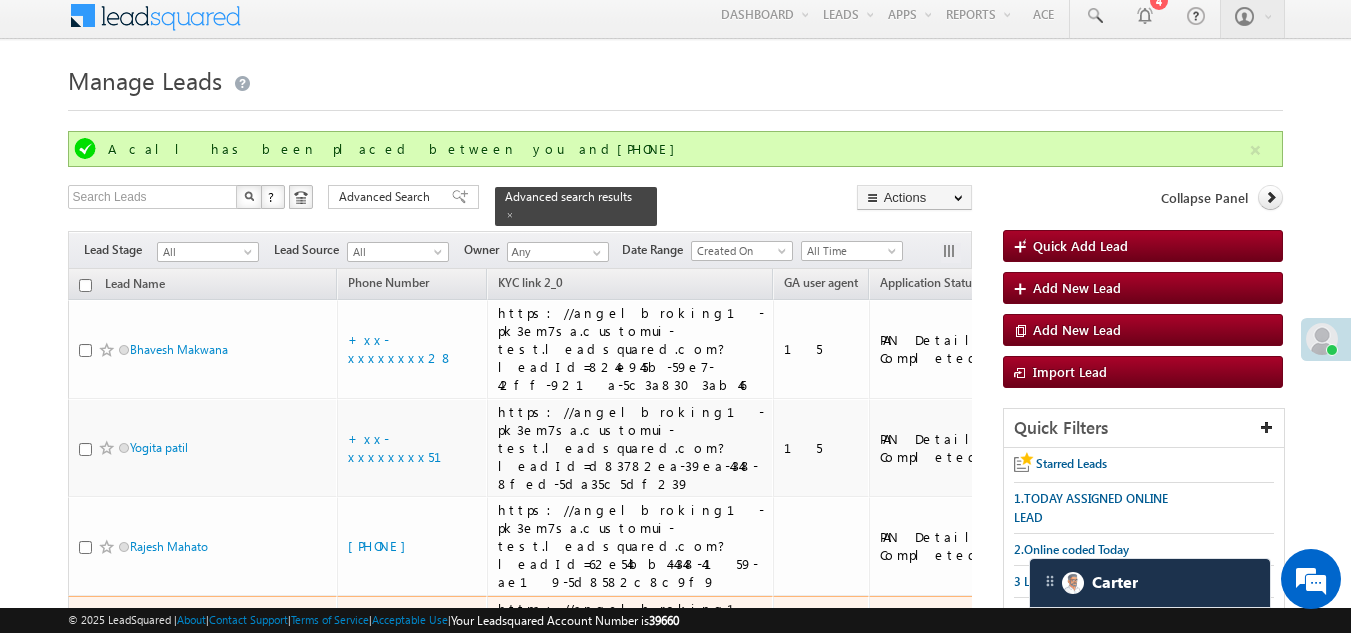 scroll, scrollTop: 0, scrollLeft: 0, axis: both 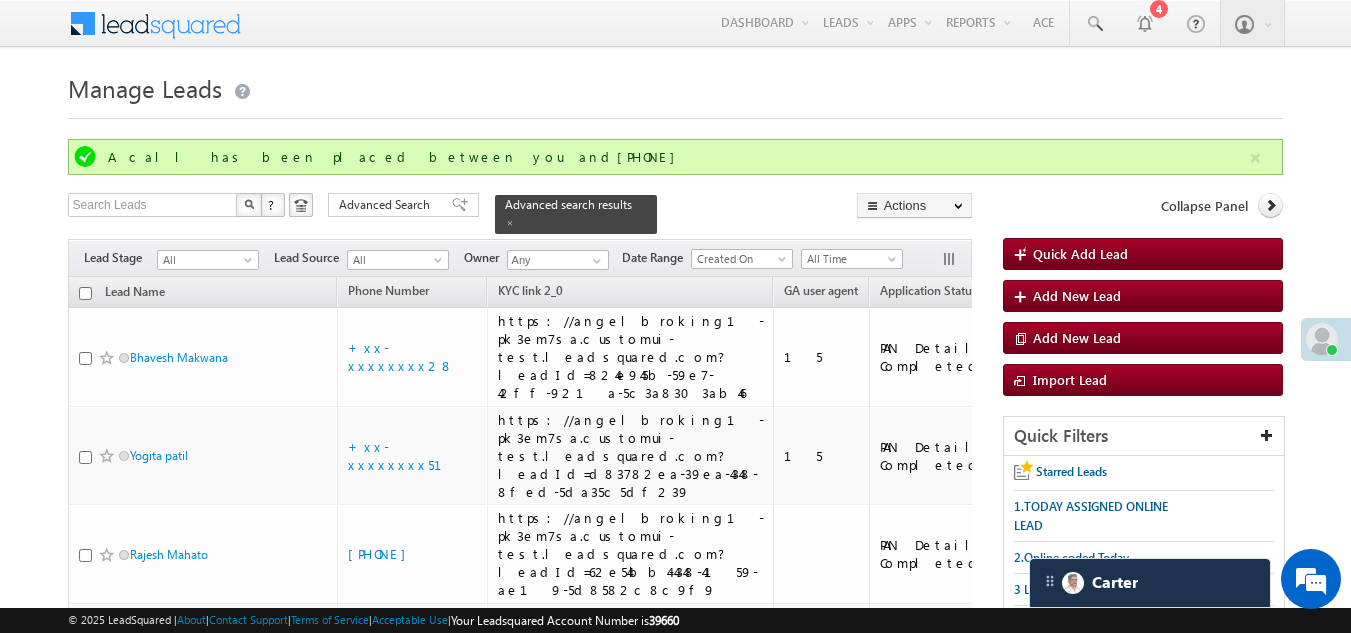 click on "Advanced Search" at bounding box center [387, 205] 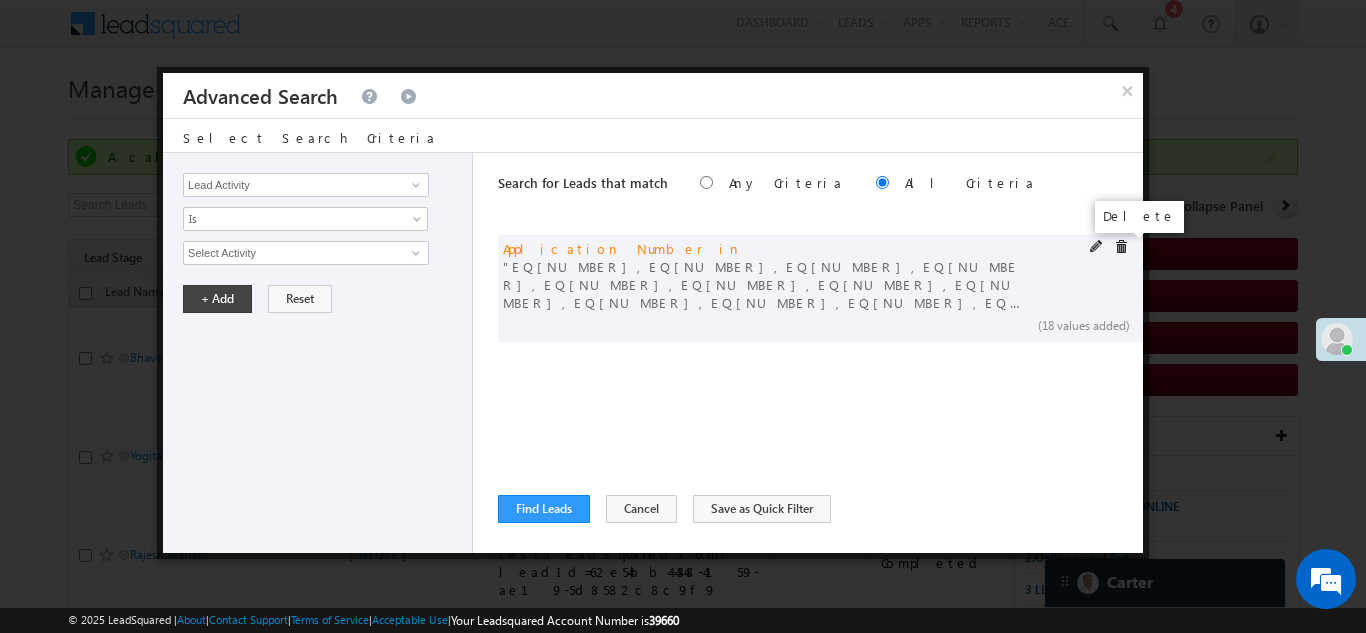 click at bounding box center [1121, 247] 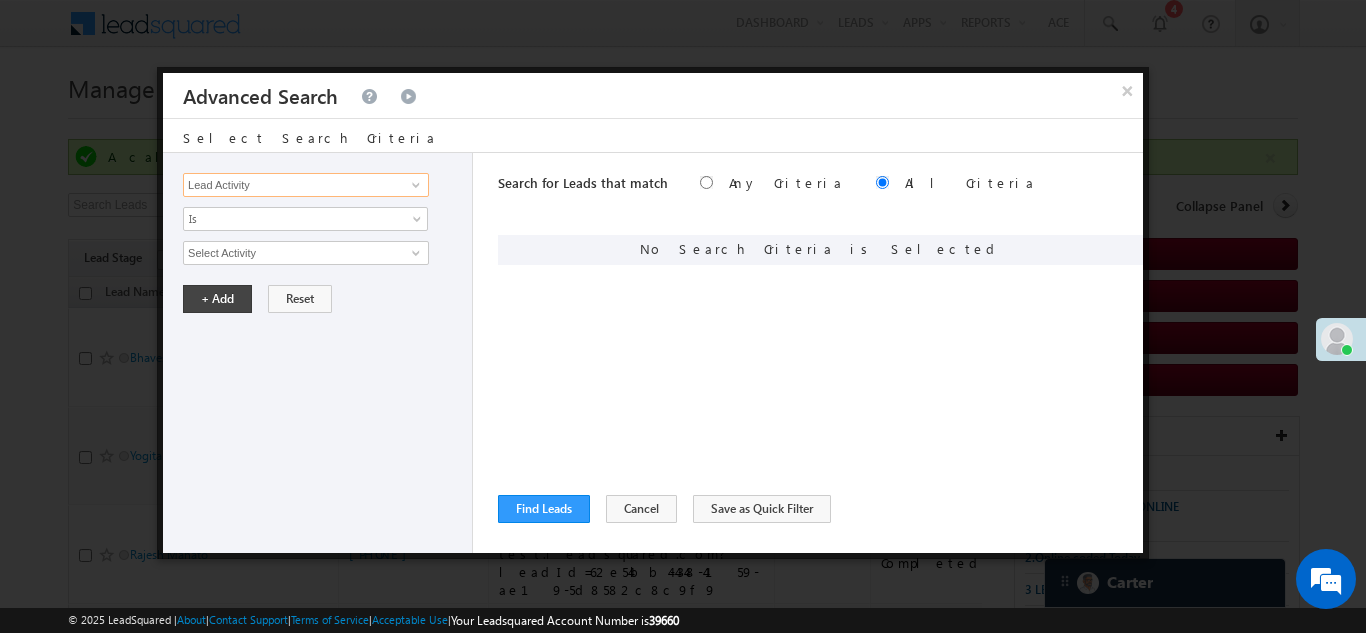 click on "Lead Activity" at bounding box center [306, 185] 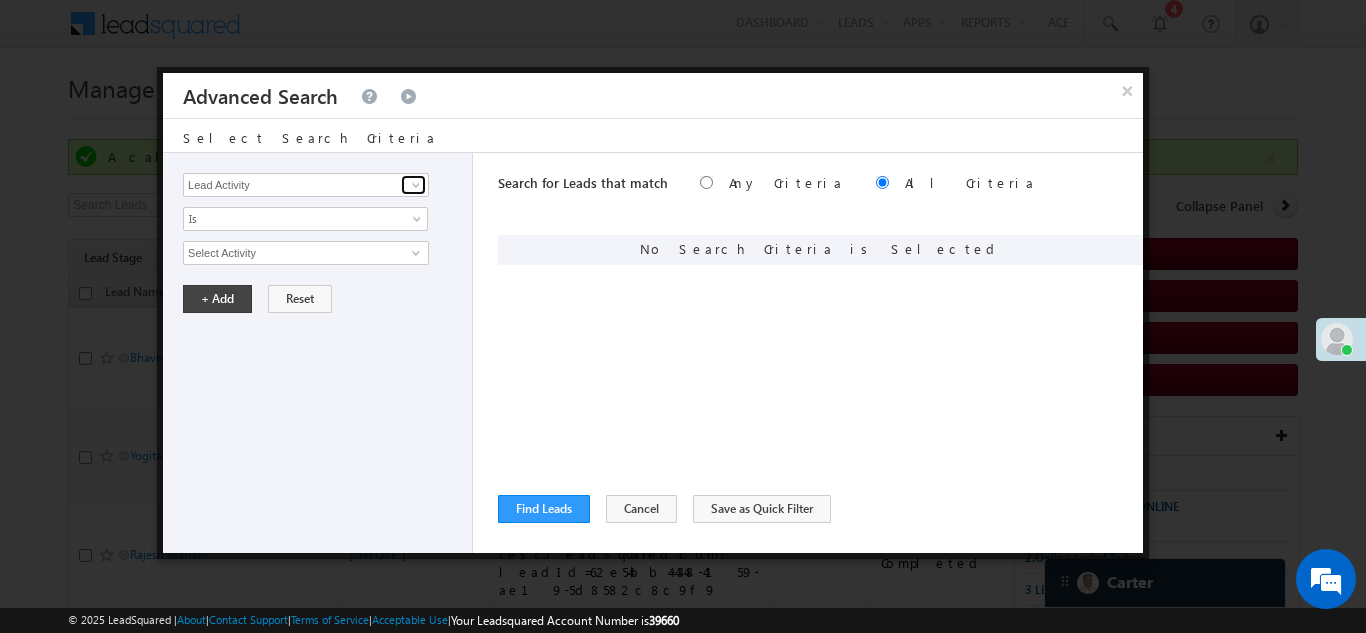 click at bounding box center (413, 185) 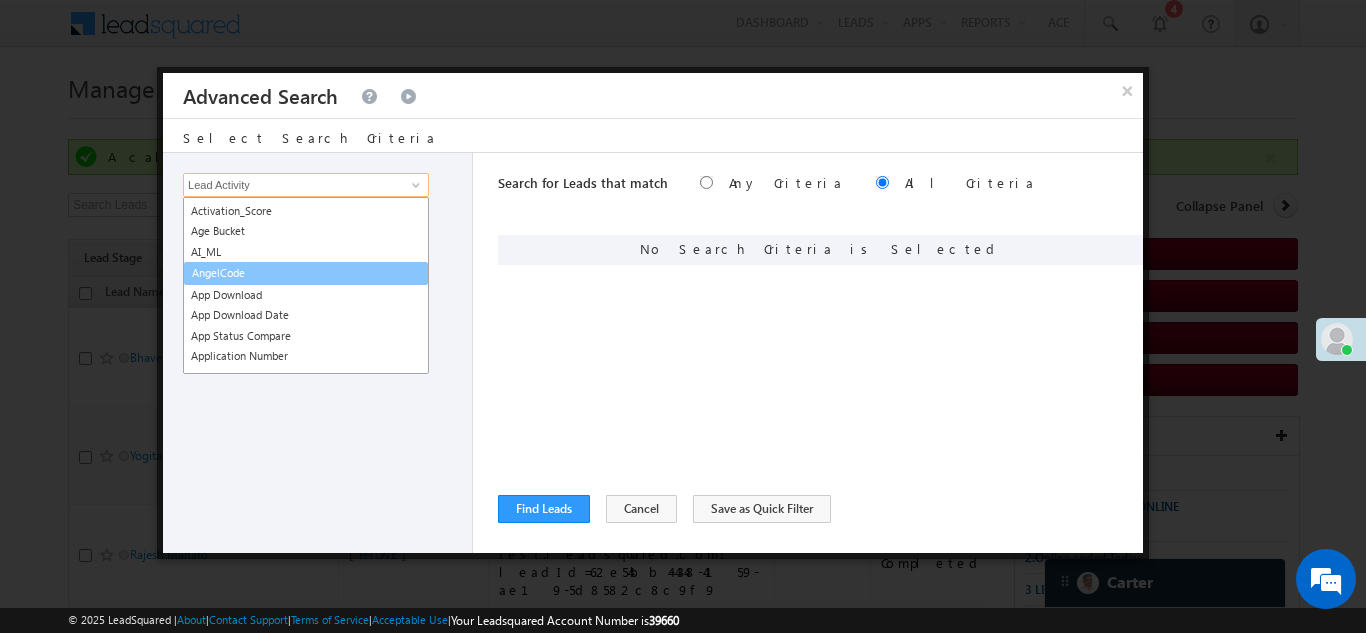 scroll, scrollTop: 200, scrollLeft: 0, axis: vertical 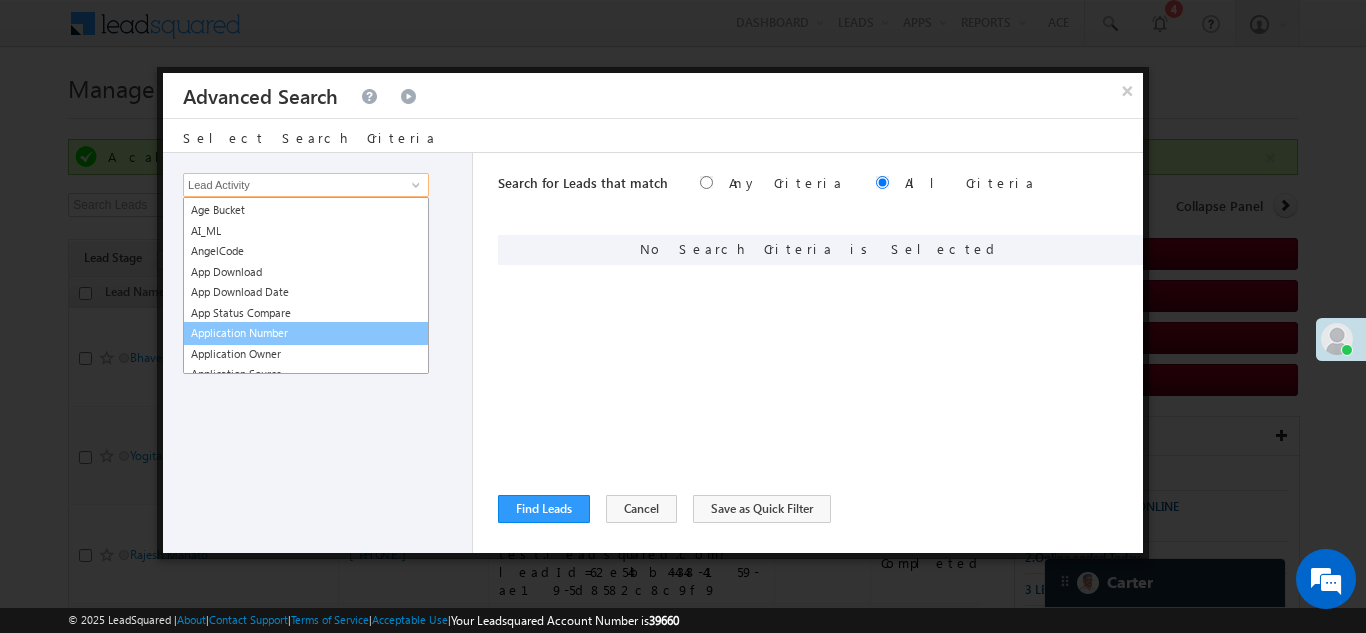 click on "Application Number" at bounding box center (306, 333) 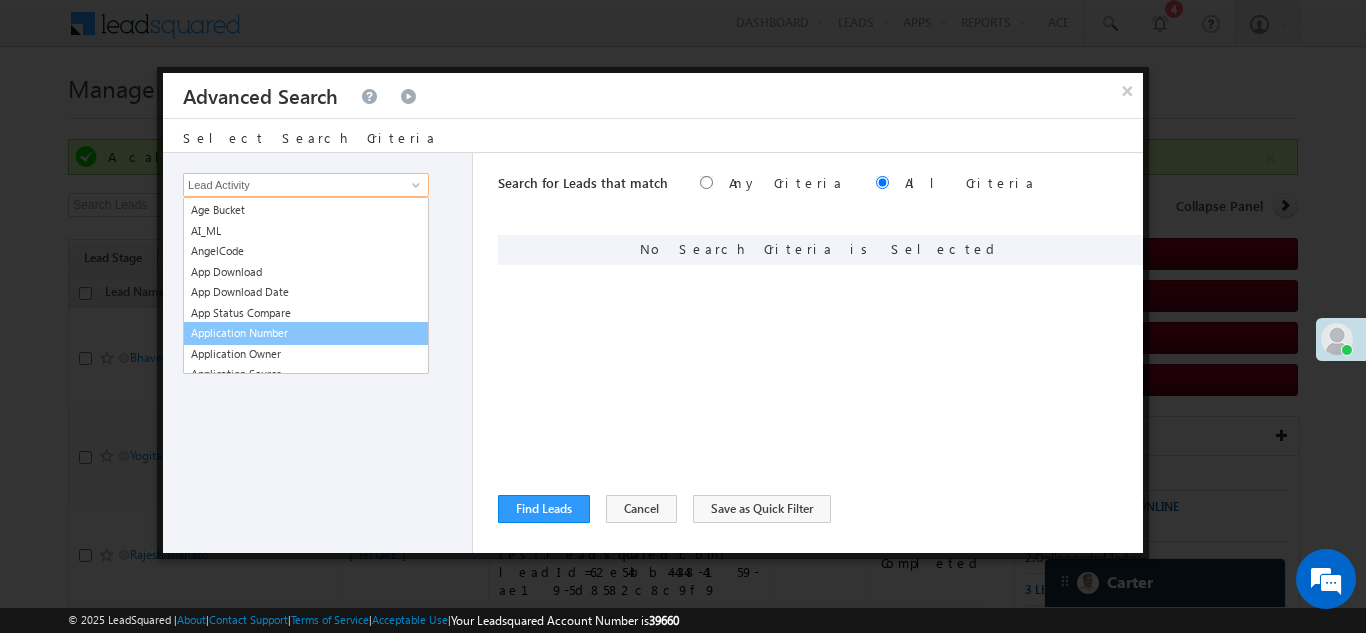 type on "Application Number" 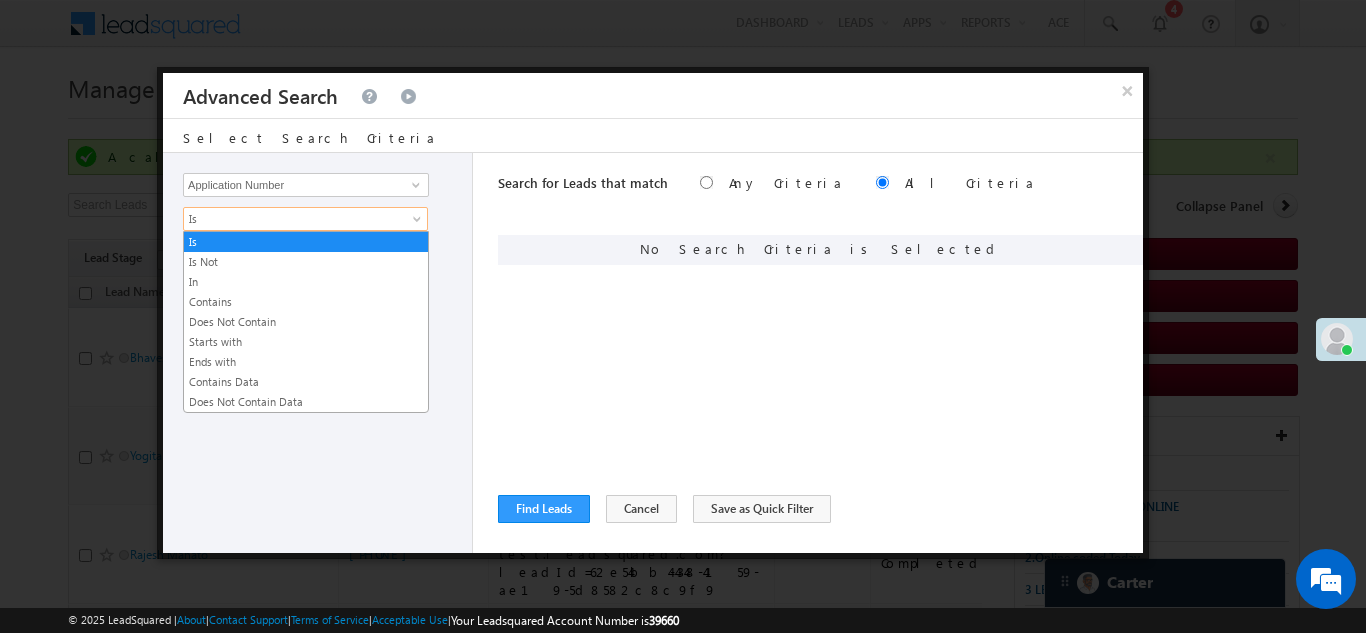 click on "Is" at bounding box center (292, 219) 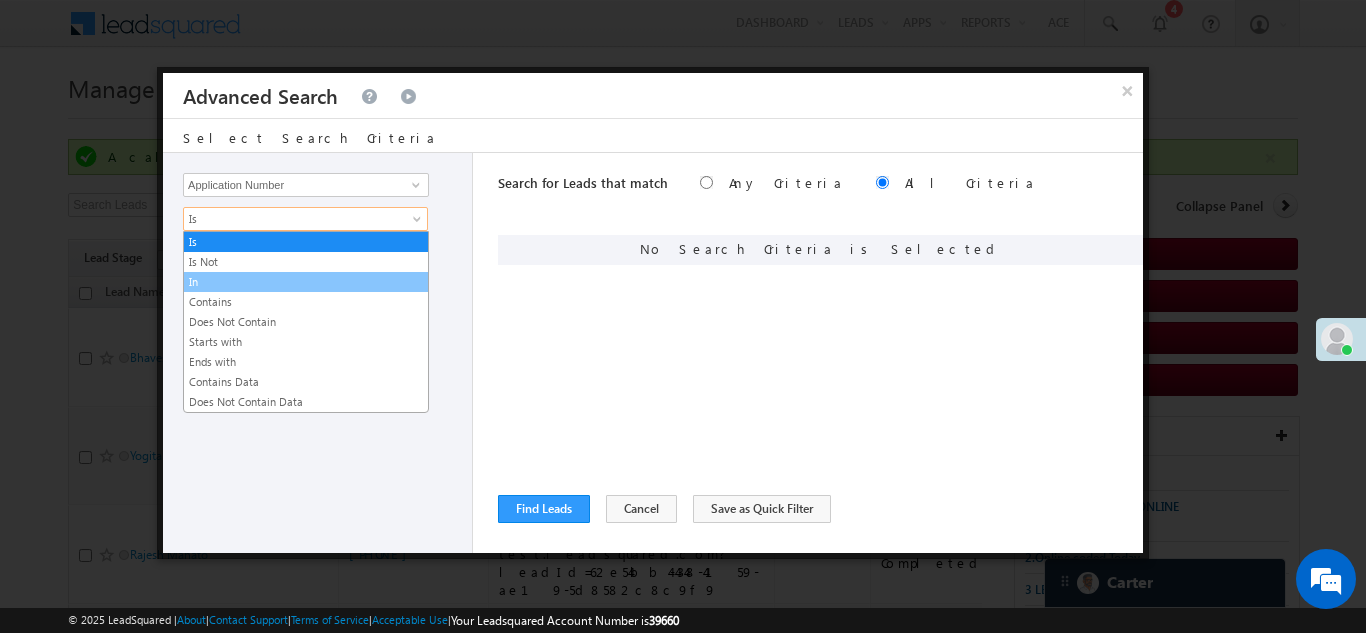 click on "In" at bounding box center (306, 282) 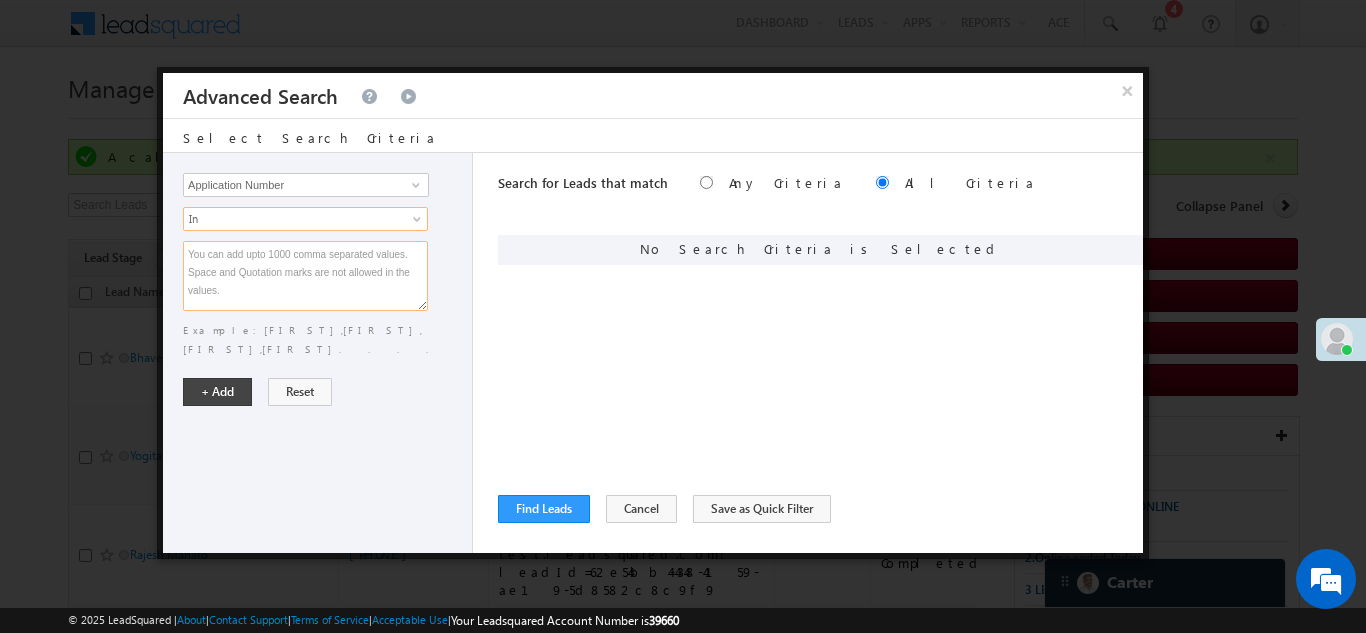 click at bounding box center [305, 276] 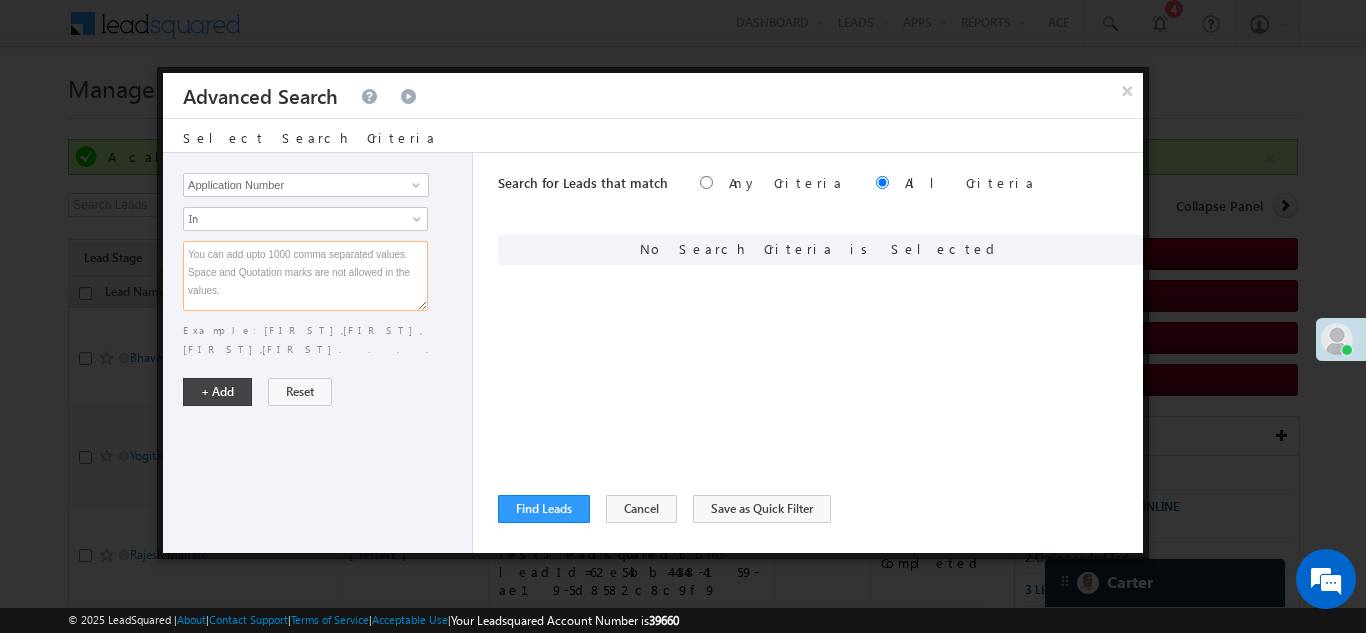 paste on "EQ[NUMBER]
EQ[NUMBER]
EQ[NUMBER]
EQ[NUMBER]
EQ[NUMBER]
EQ[NUMBER]
EQ[NUMBER]
EQ[NUMBER]
EQ[NUMBER]
EQ[NUMBER]
EQ[NUMBER]
EQ[NUMBER]
EQ[NUMBER]
EQ[NUMBER]
EQ[NUMBER]
EQ[NUMBER]
EQ[NUMBER]
EQ[NUMBER]
EQ[NUMBER]" 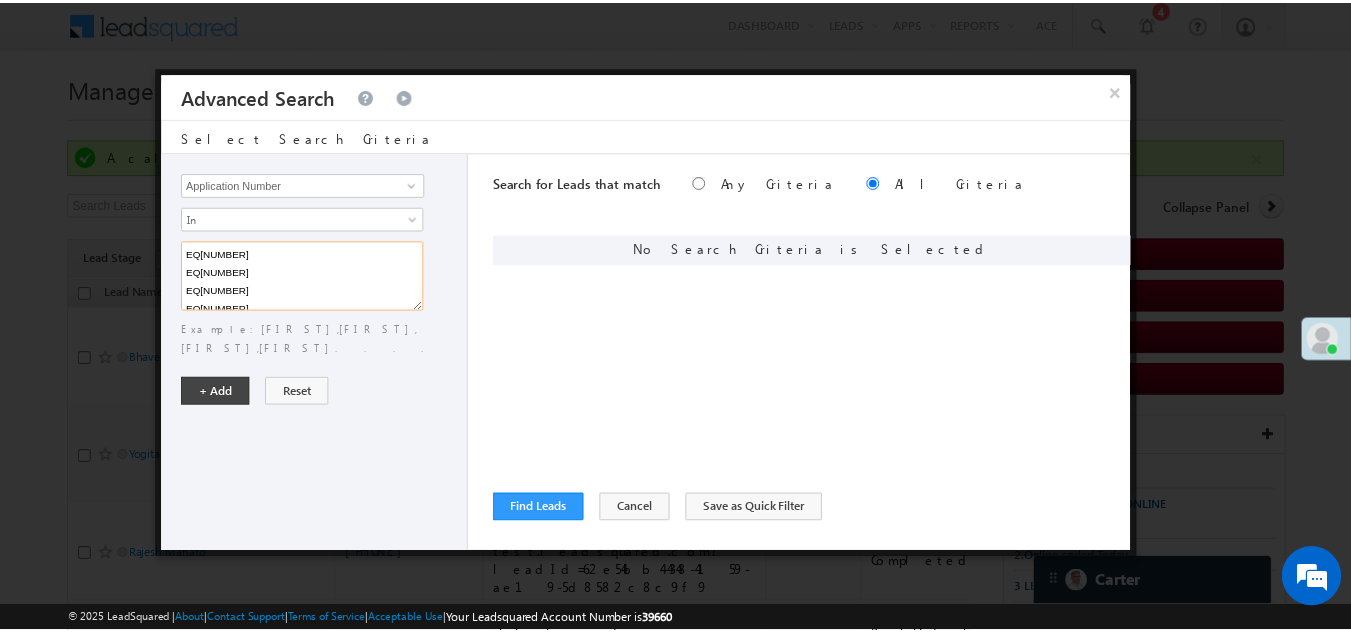 scroll, scrollTop: 221, scrollLeft: 0, axis: vertical 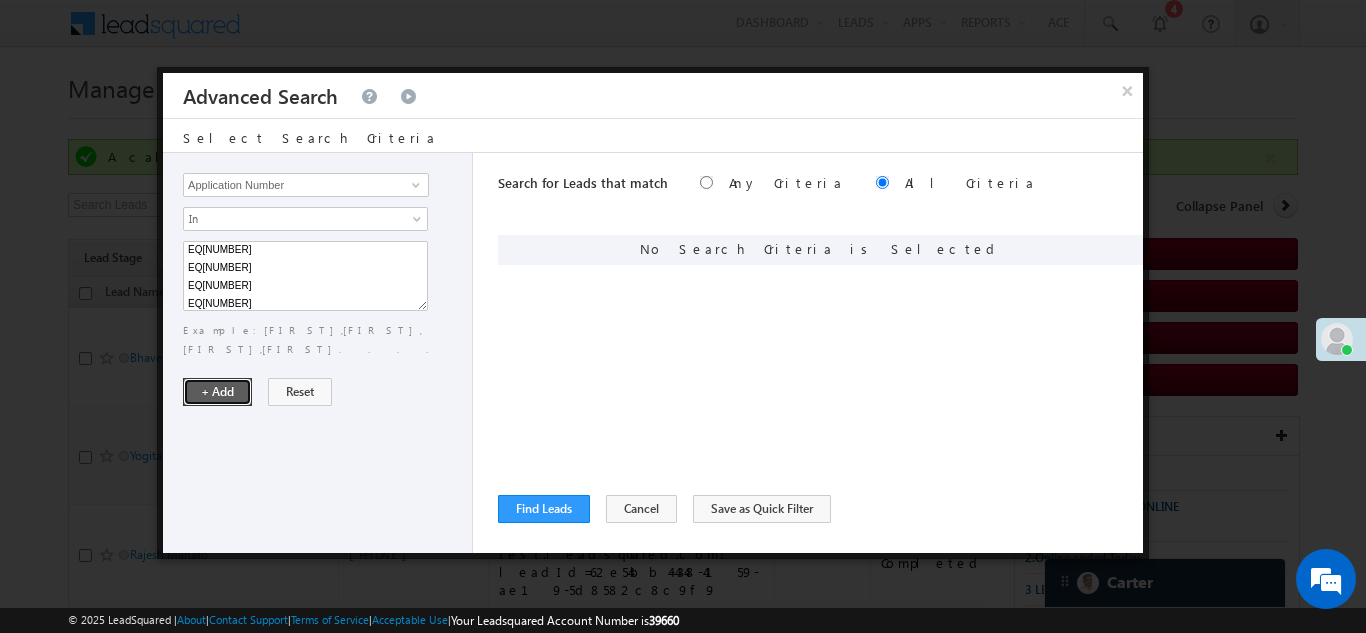 click on "+ Add" at bounding box center (217, 392) 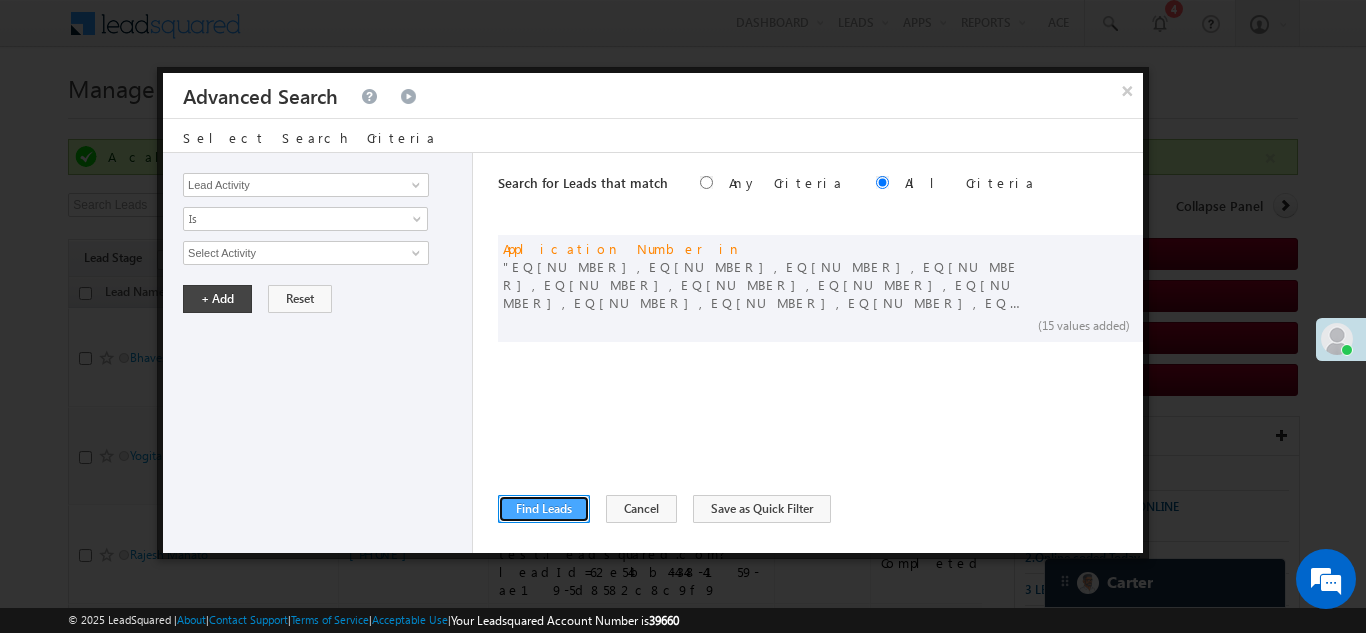 click on "Find Leads" at bounding box center (544, 509) 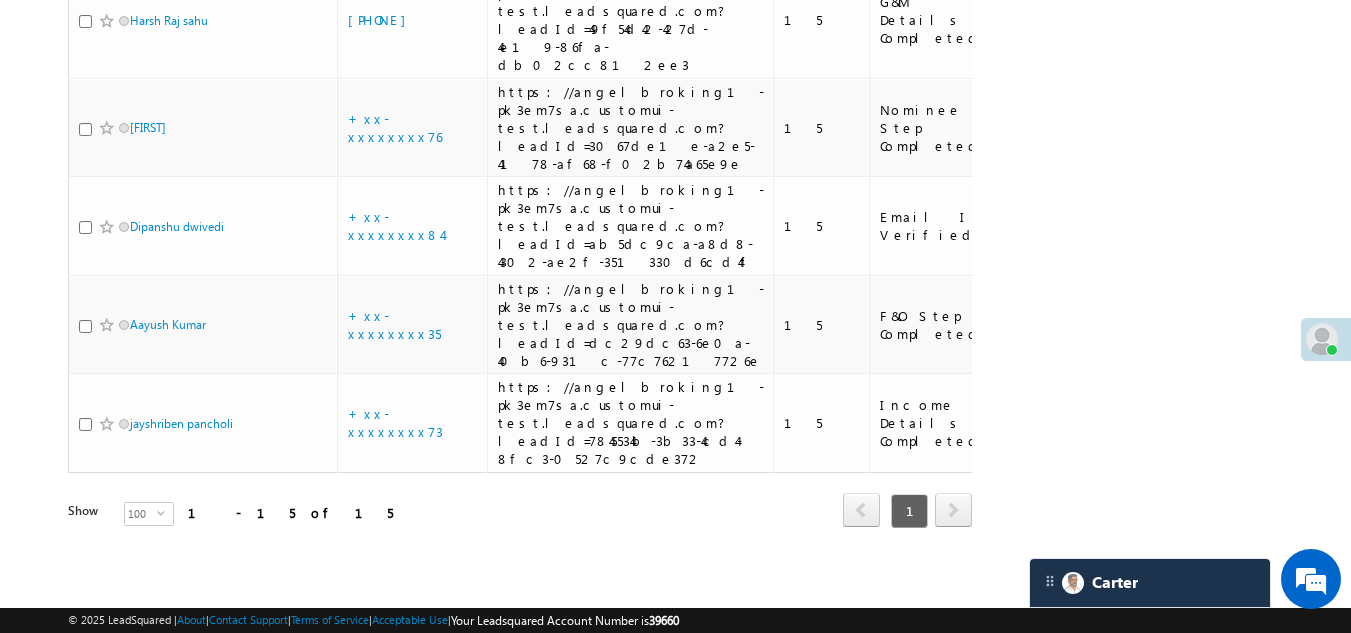 scroll, scrollTop: 1532, scrollLeft: 0, axis: vertical 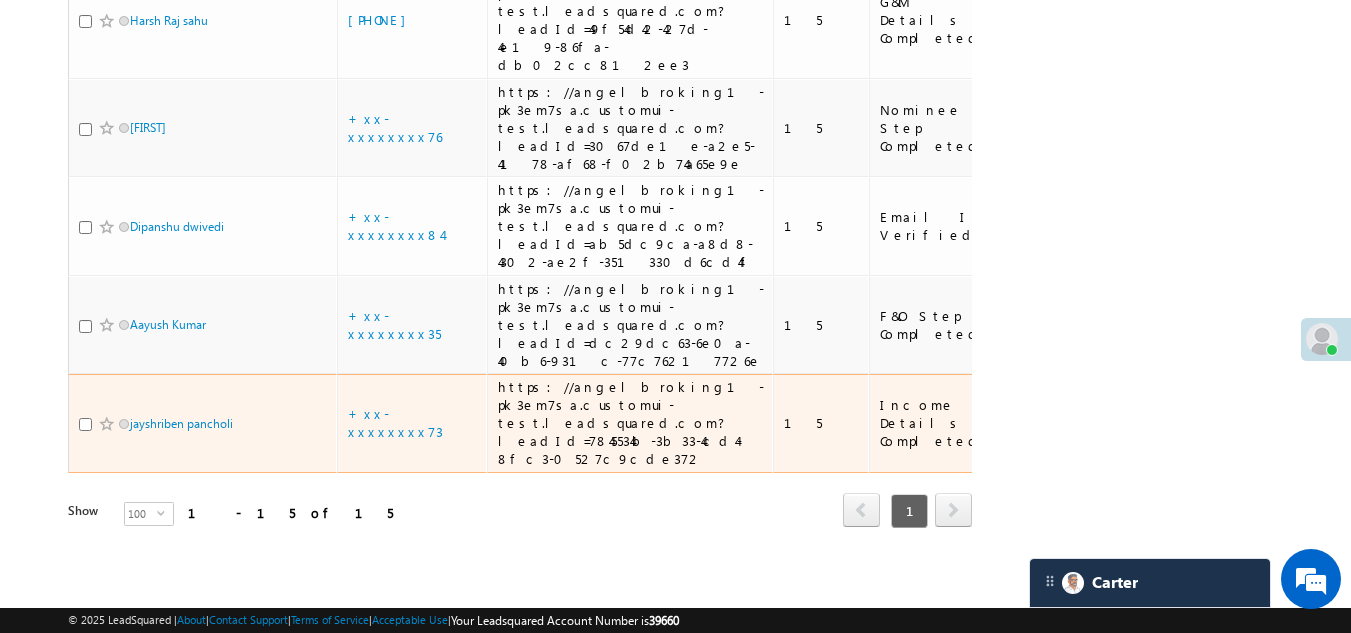 click at bounding box center [85, 424] 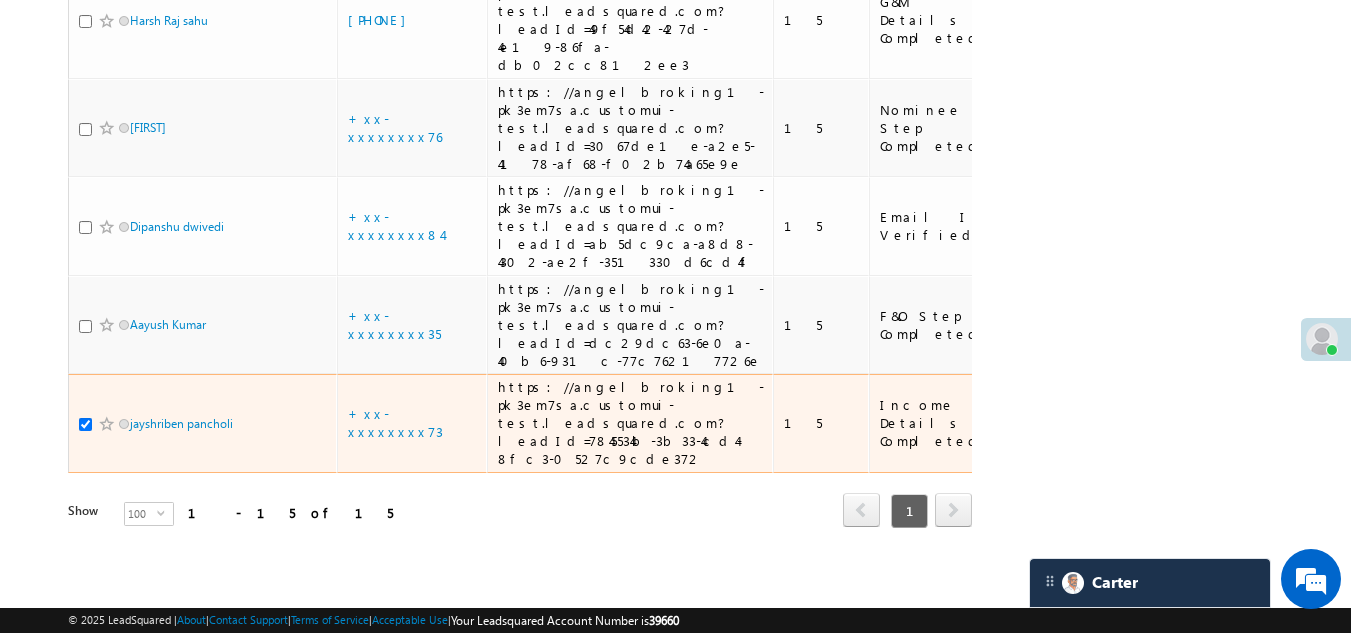 click at bounding box center [107, 424] 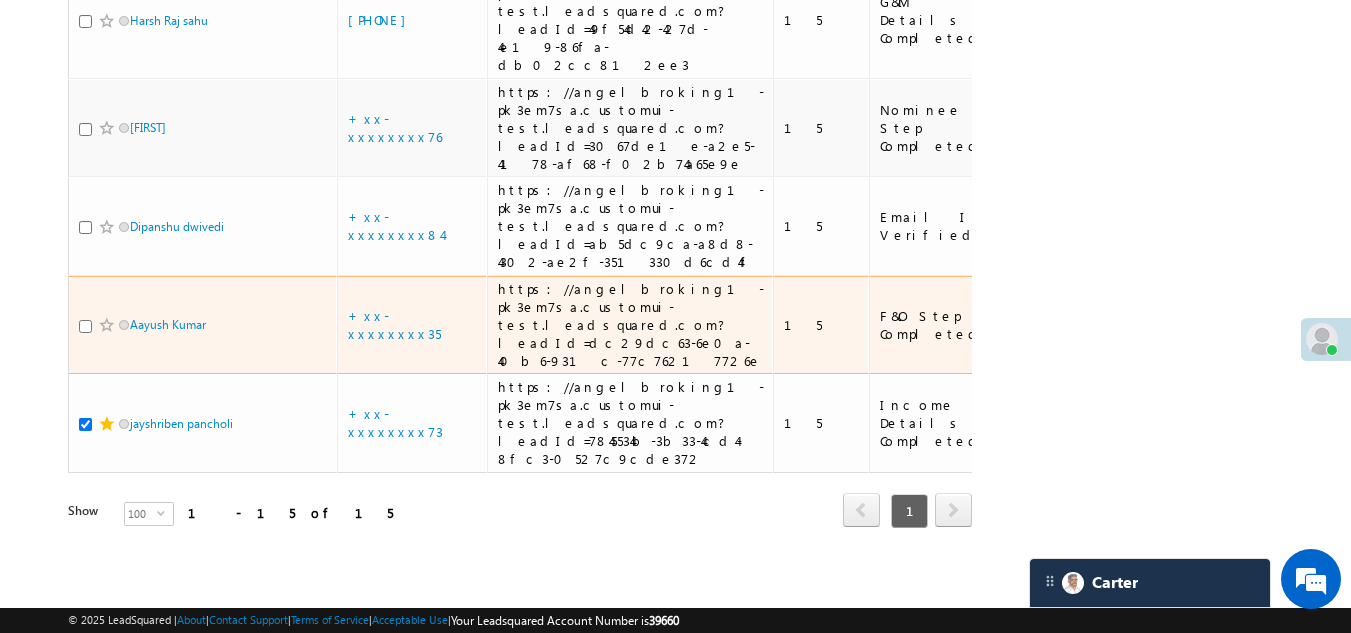 click at bounding box center [85, 326] 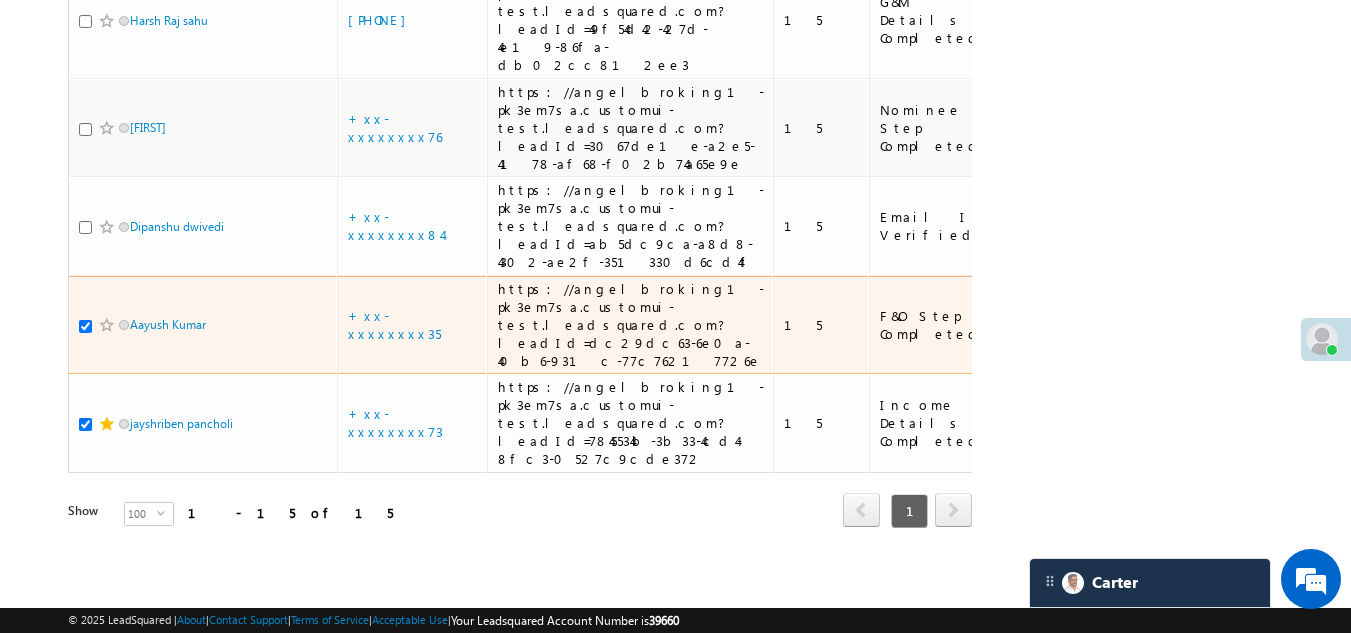 click at bounding box center (107, 325) 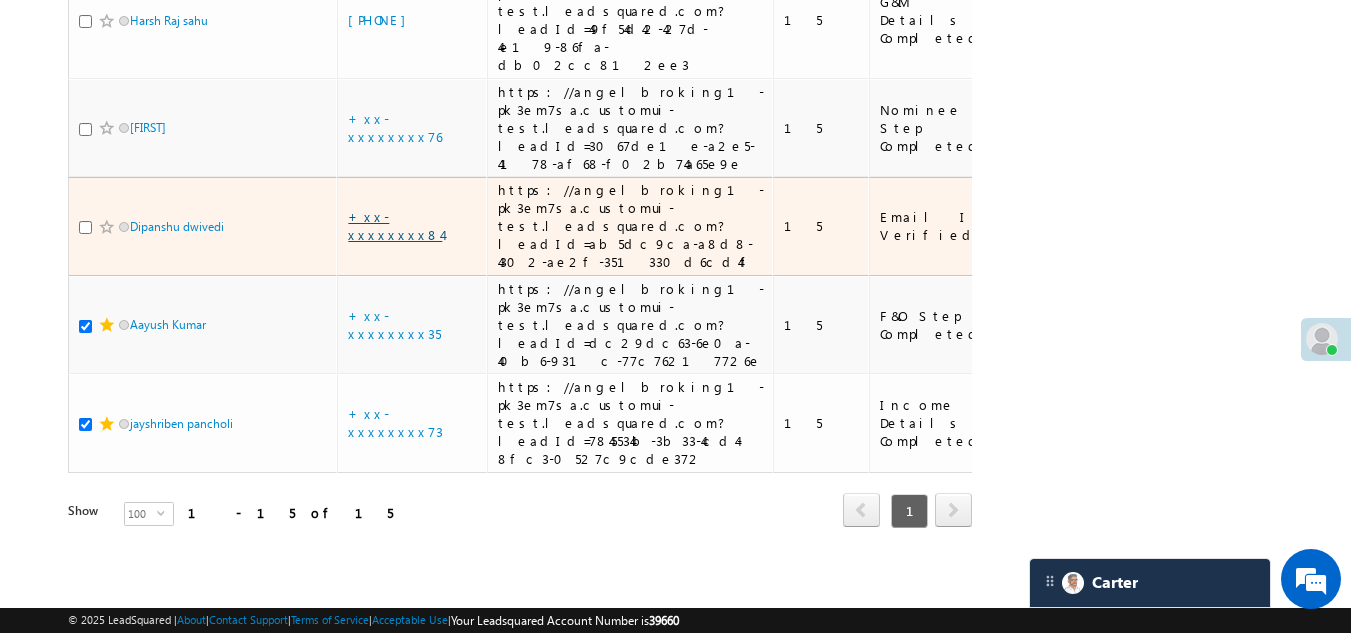 click on "+xx-xxxxxxxx84" at bounding box center [395, 225] 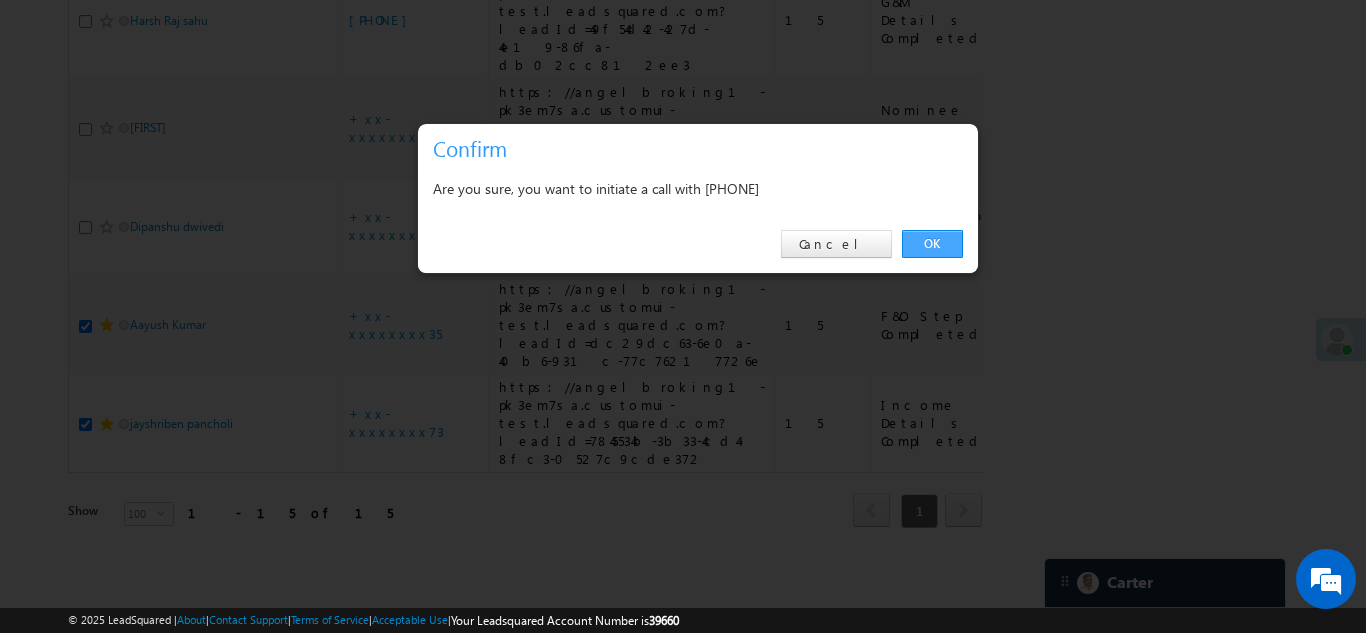 click on "OK" at bounding box center (932, 244) 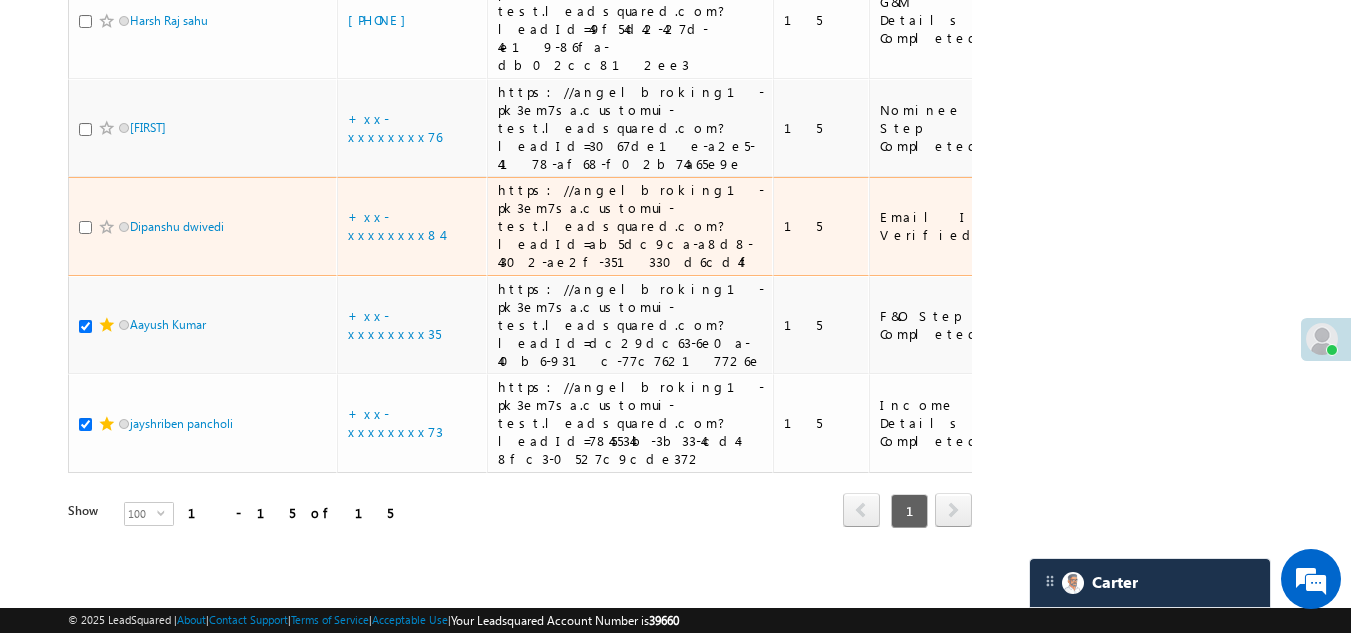 click at bounding box center [85, 227] 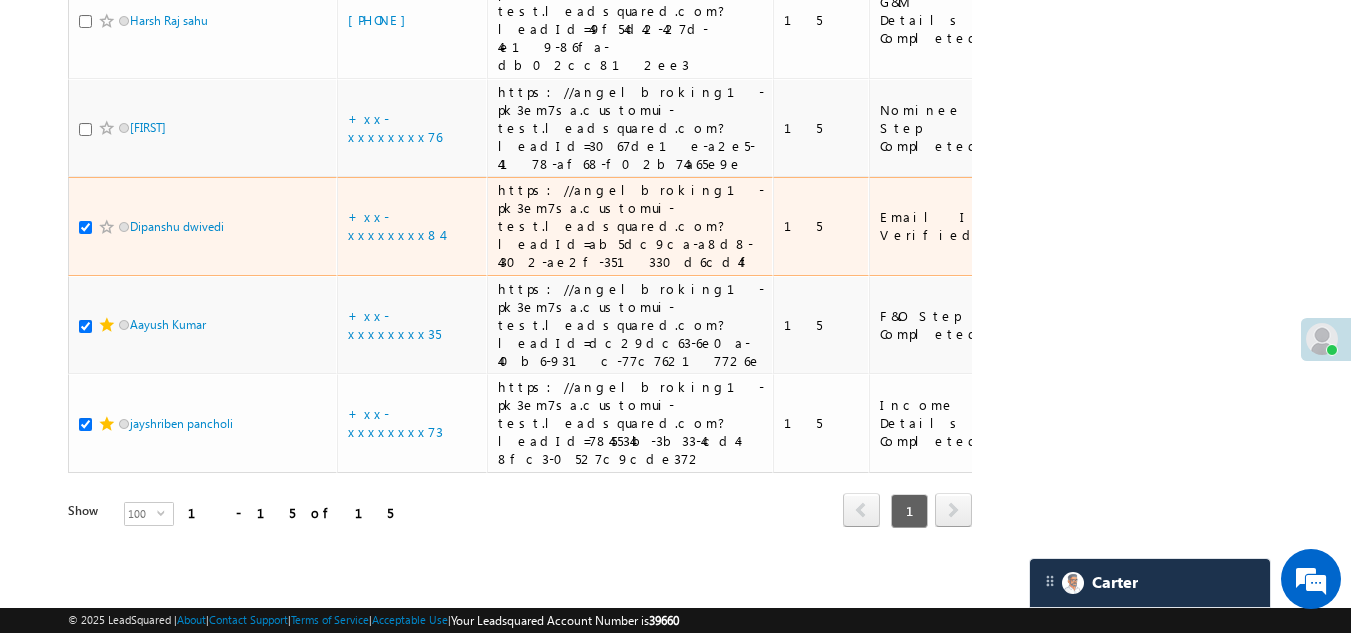 scroll, scrollTop: 1586, scrollLeft: 0, axis: vertical 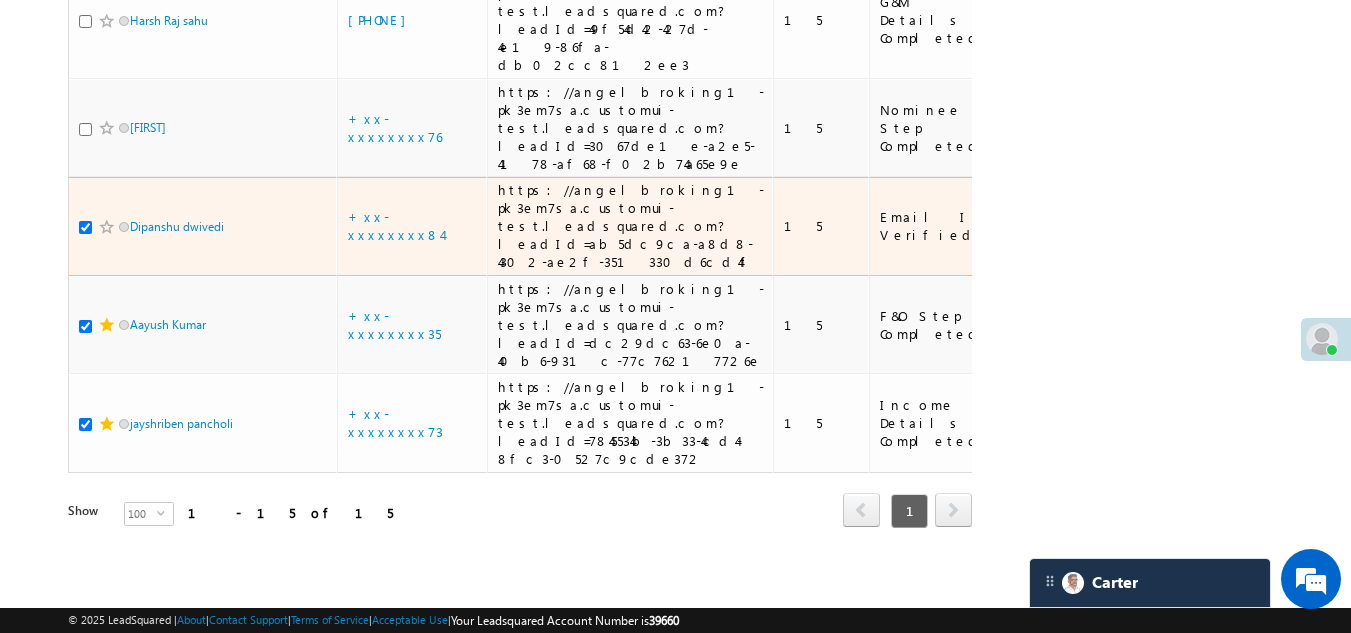 click at bounding box center [107, 227] 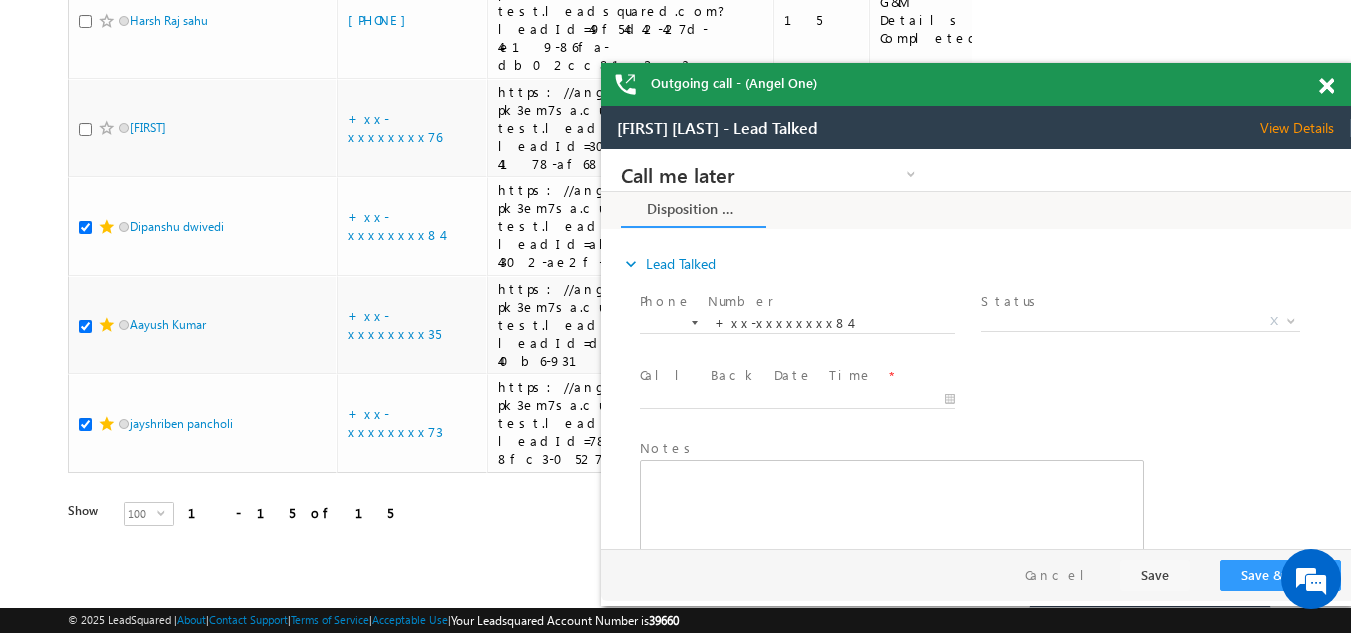 scroll, scrollTop: 0, scrollLeft: 0, axis: both 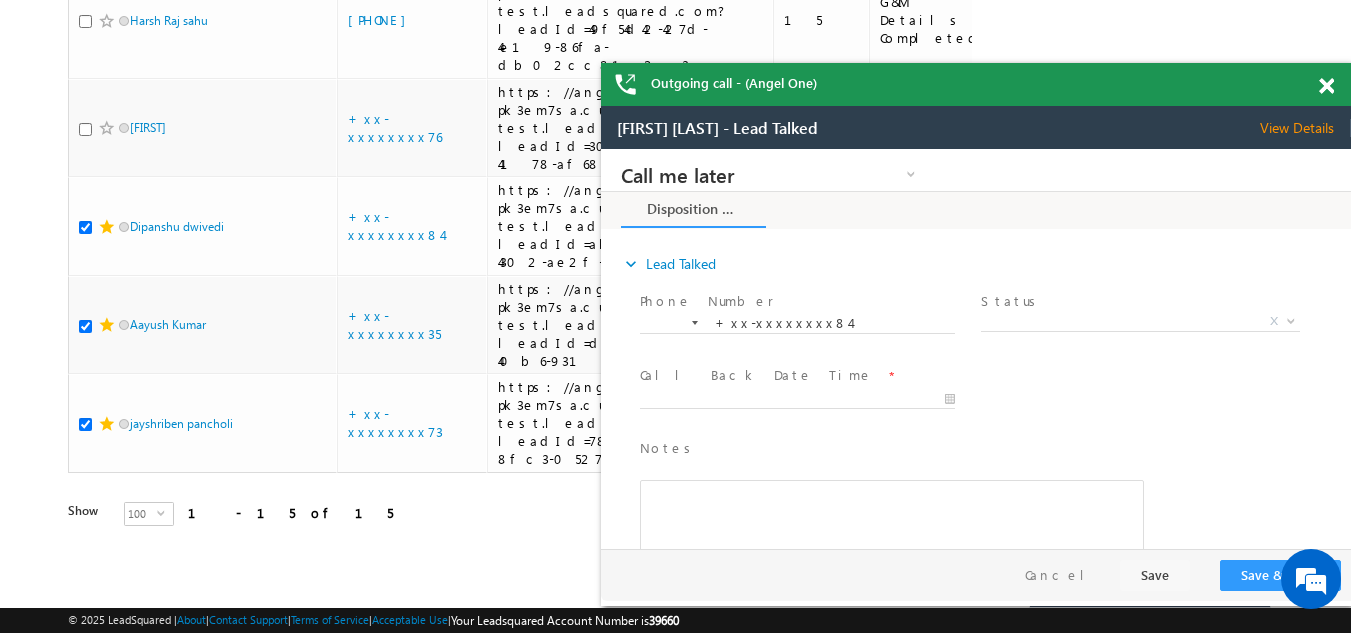 click at bounding box center [1326, 86] 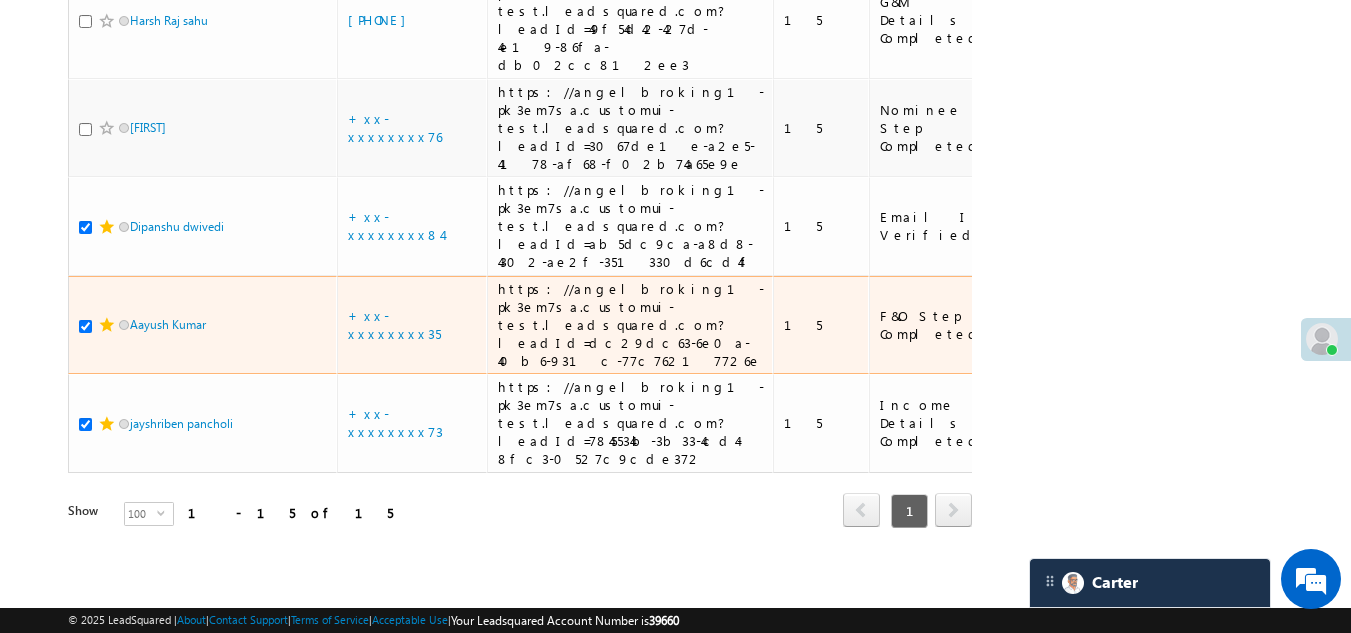 scroll, scrollTop: 1386, scrollLeft: 0, axis: vertical 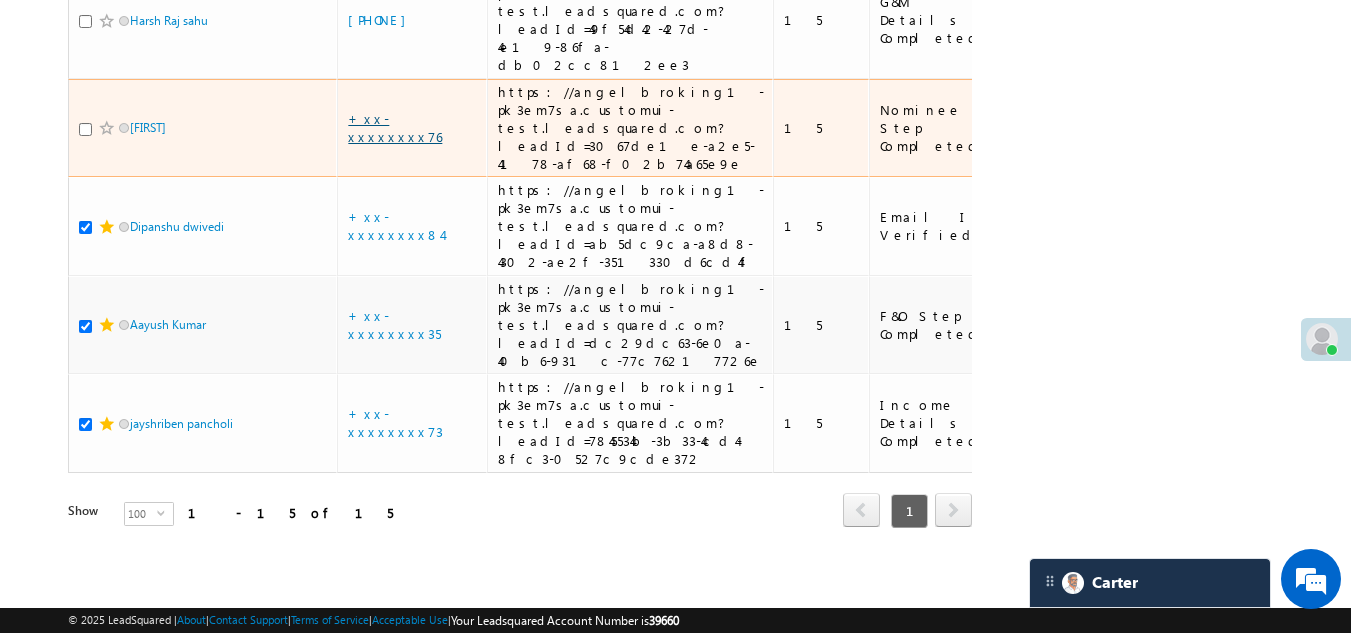 click on "+xx-xxxxxxxx76" at bounding box center (395, 127) 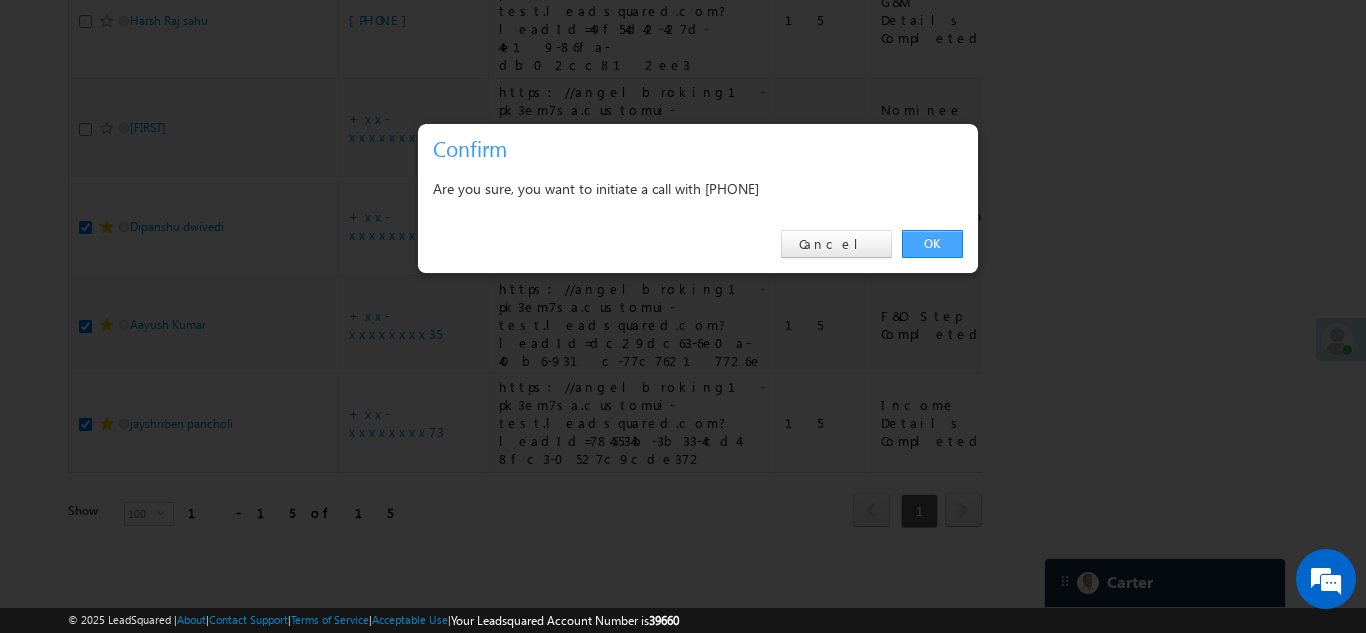 click on "OK" at bounding box center (932, 244) 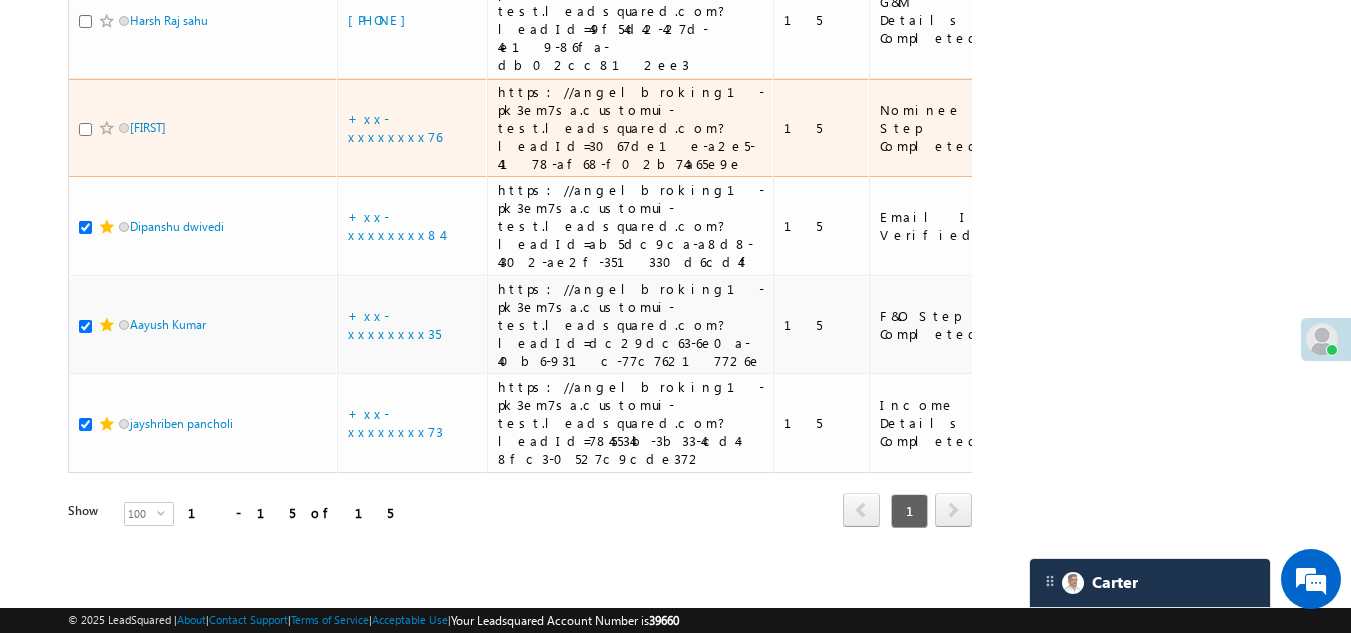 click at bounding box center (85, 129) 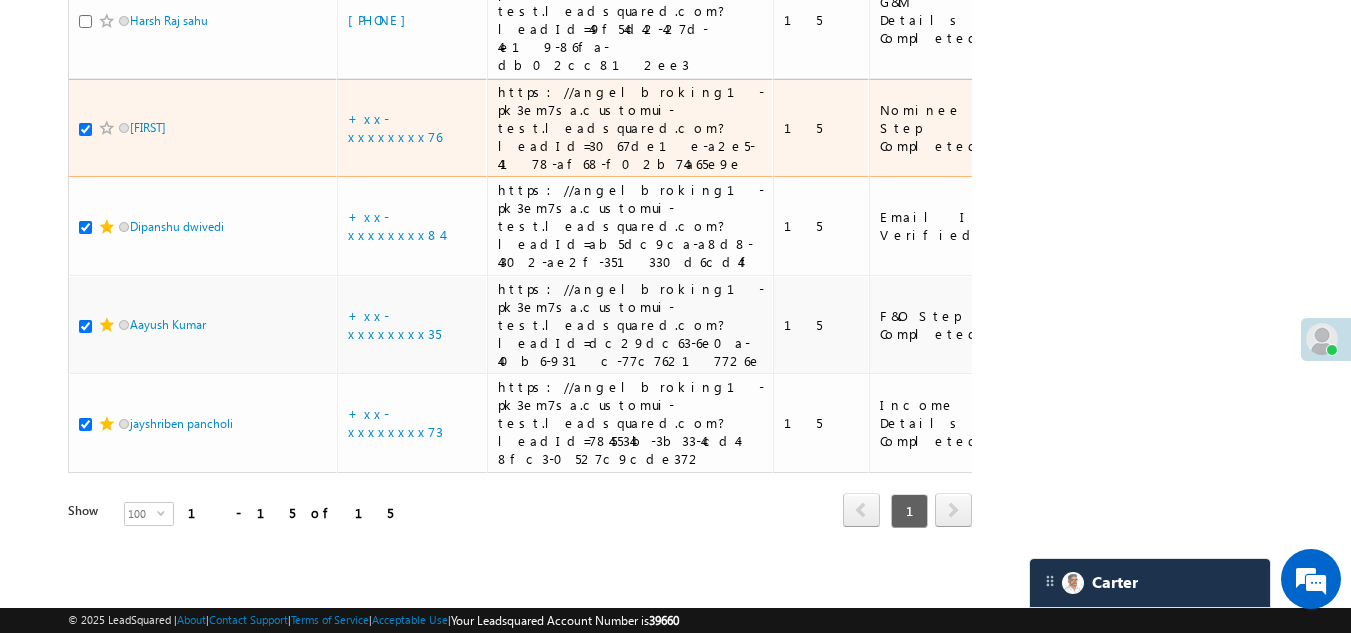 click at bounding box center [107, 128] 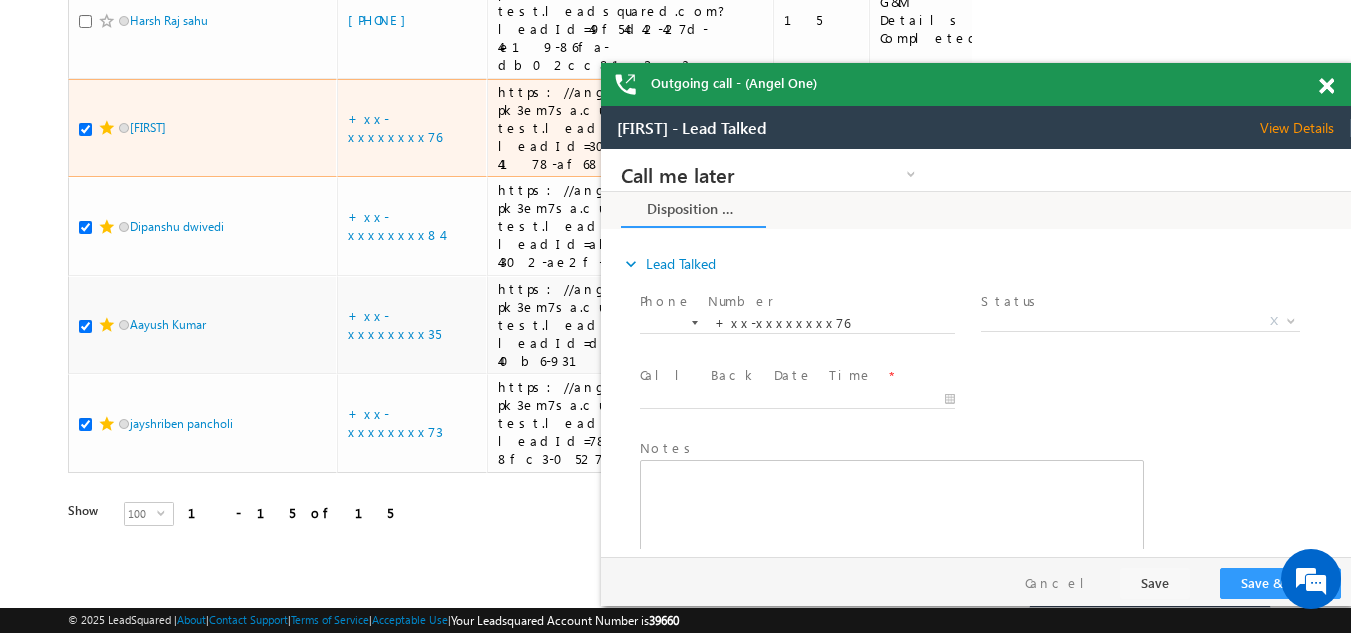 scroll, scrollTop: 0, scrollLeft: 0, axis: both 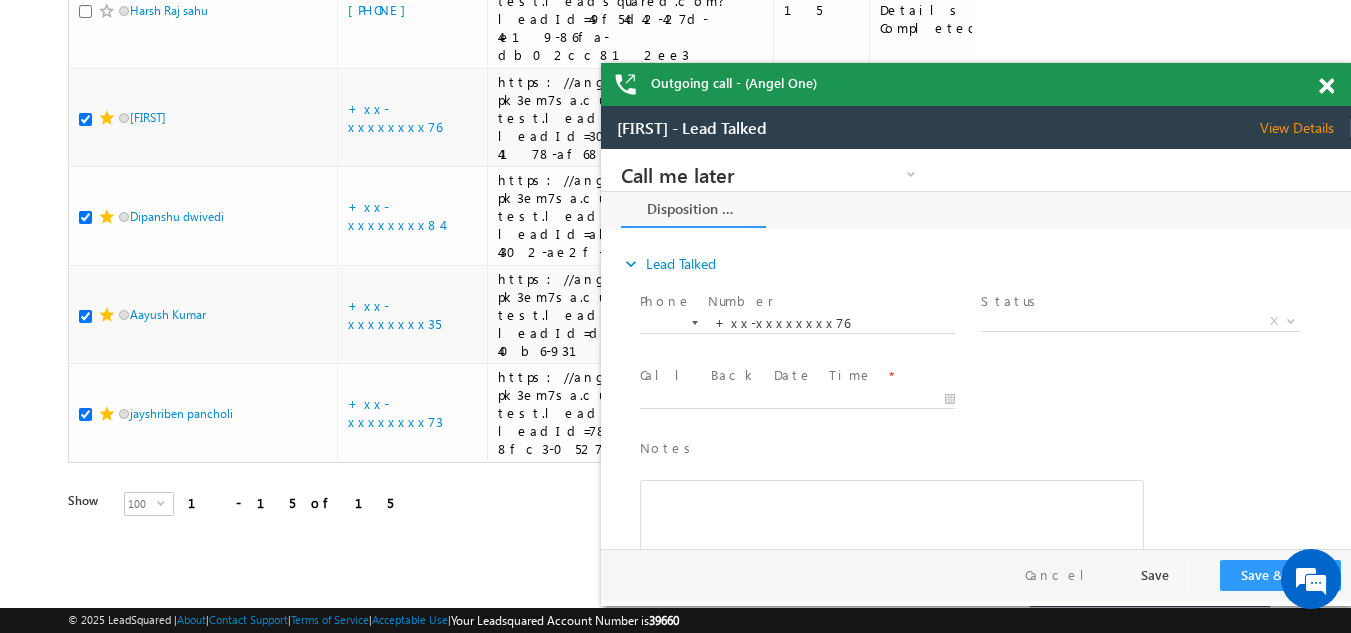 click at bounding box center [1326, 86] 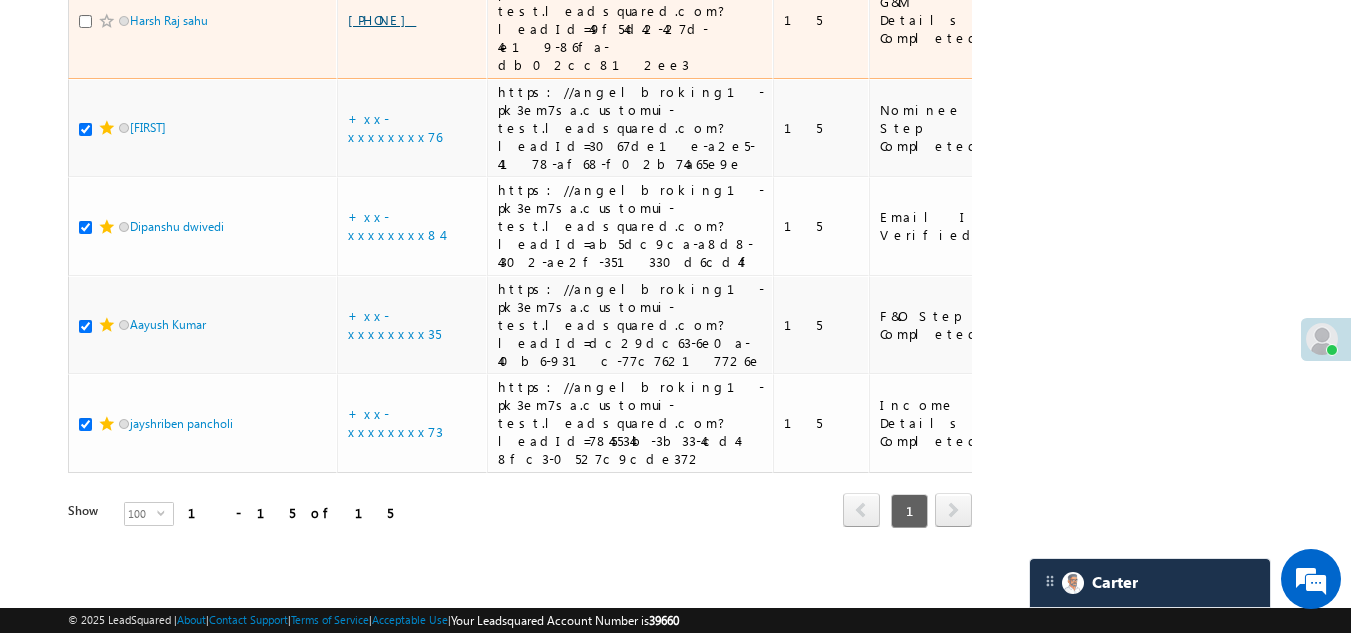 click on "[PHONE]" at bounding box center [382, 19] 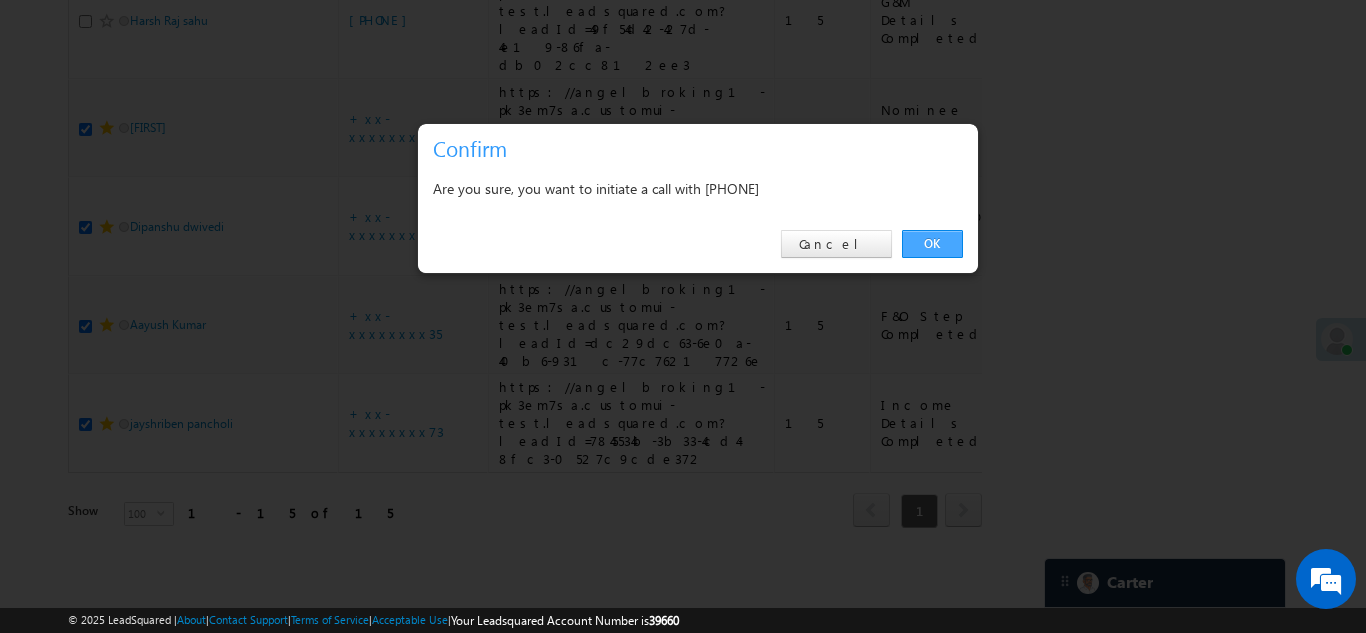 click on "OK" at bounding box center [932, 244] 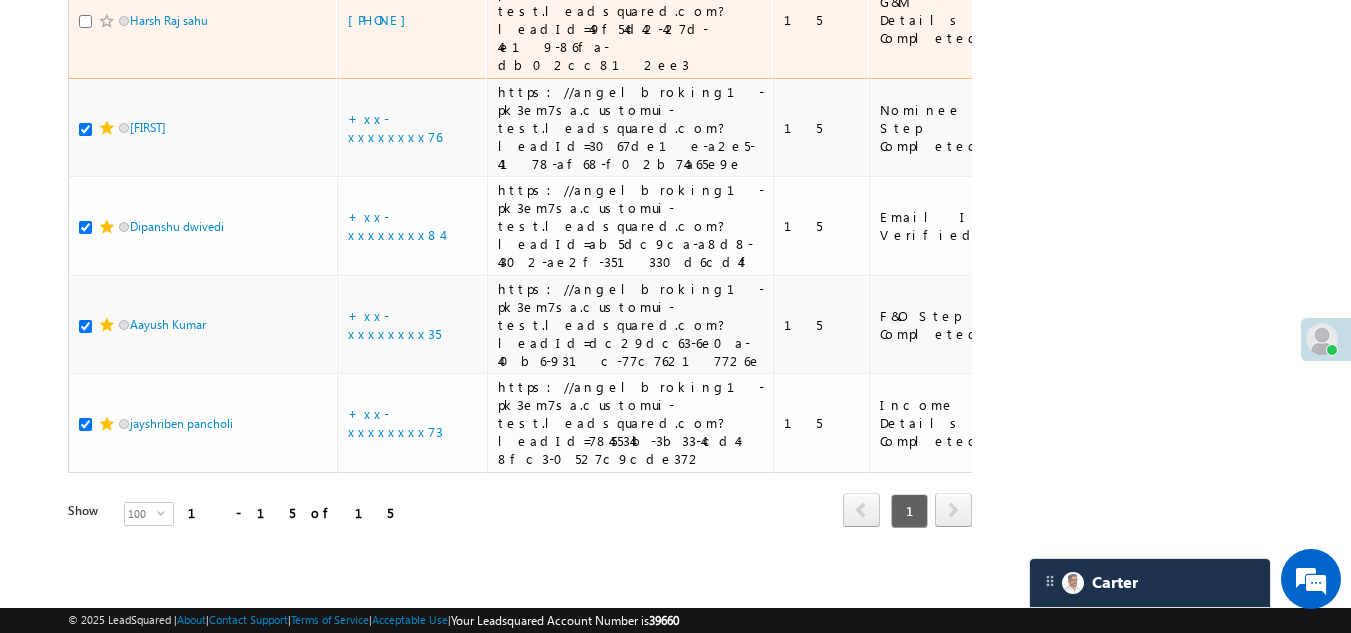 click at bounding box center (85, 21) 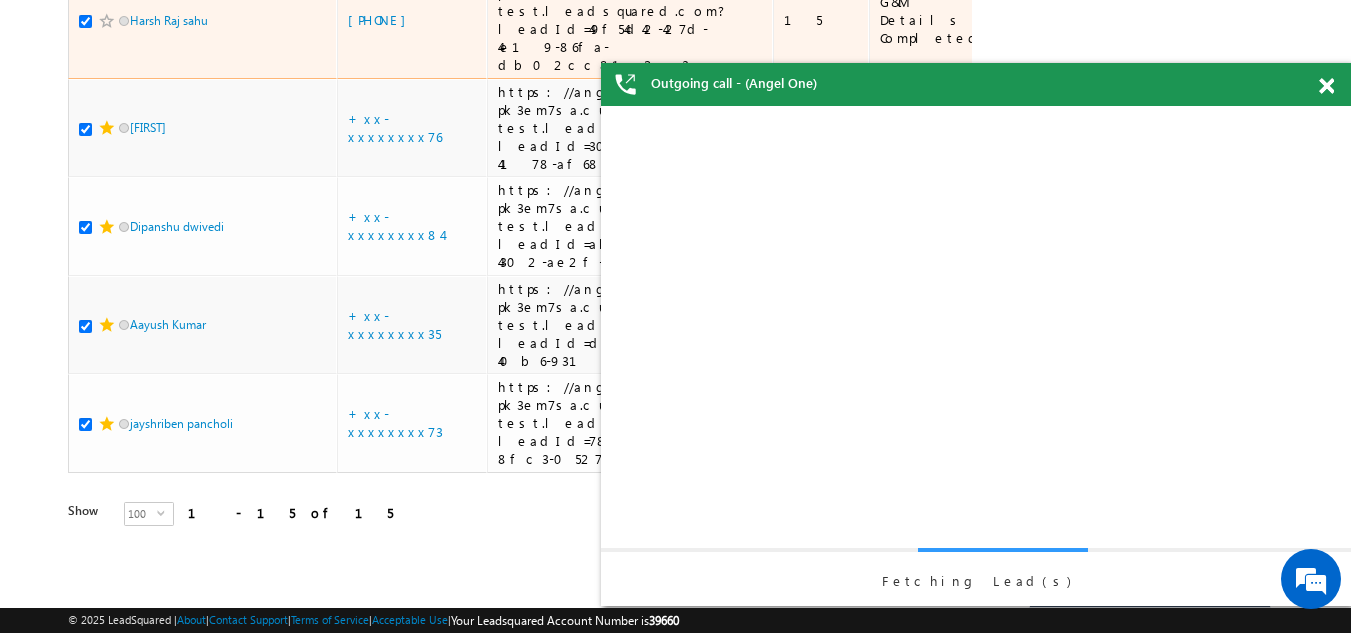 scroll, scrollTop: 0, scrollLeft: 0, axis: both 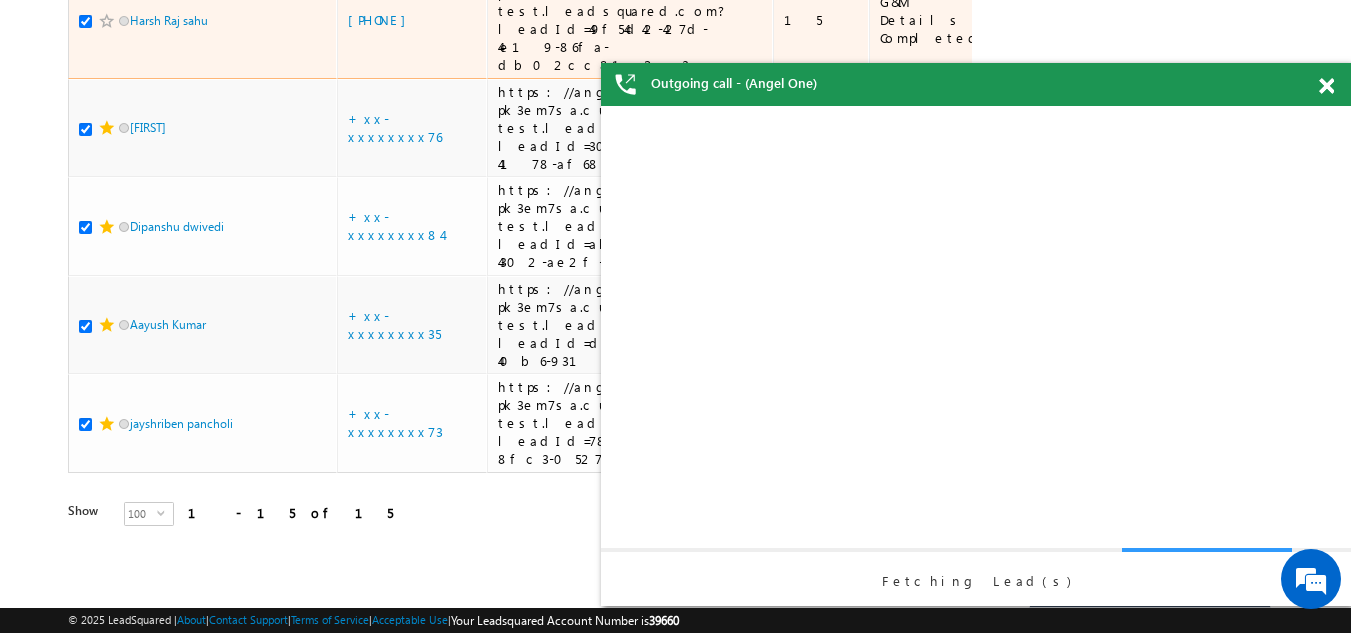 click at bounding box center [107, 21] 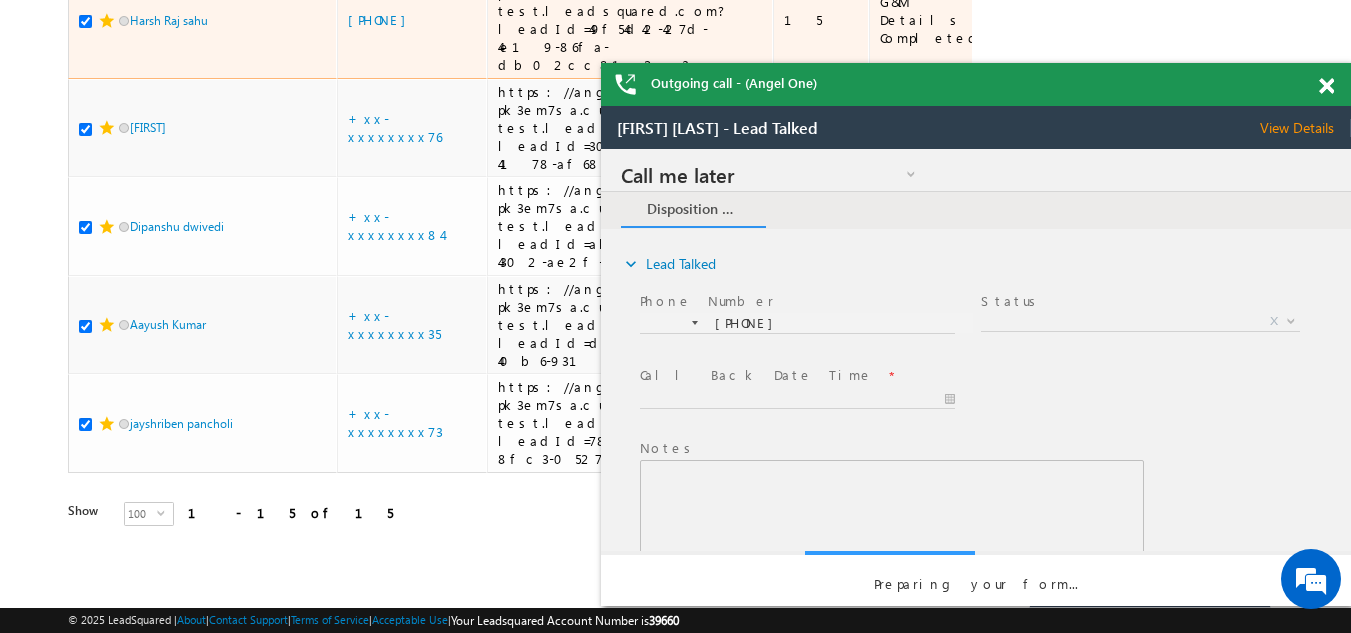 scroll, scrollTop: 0, scrollLeft: 0, axis: both 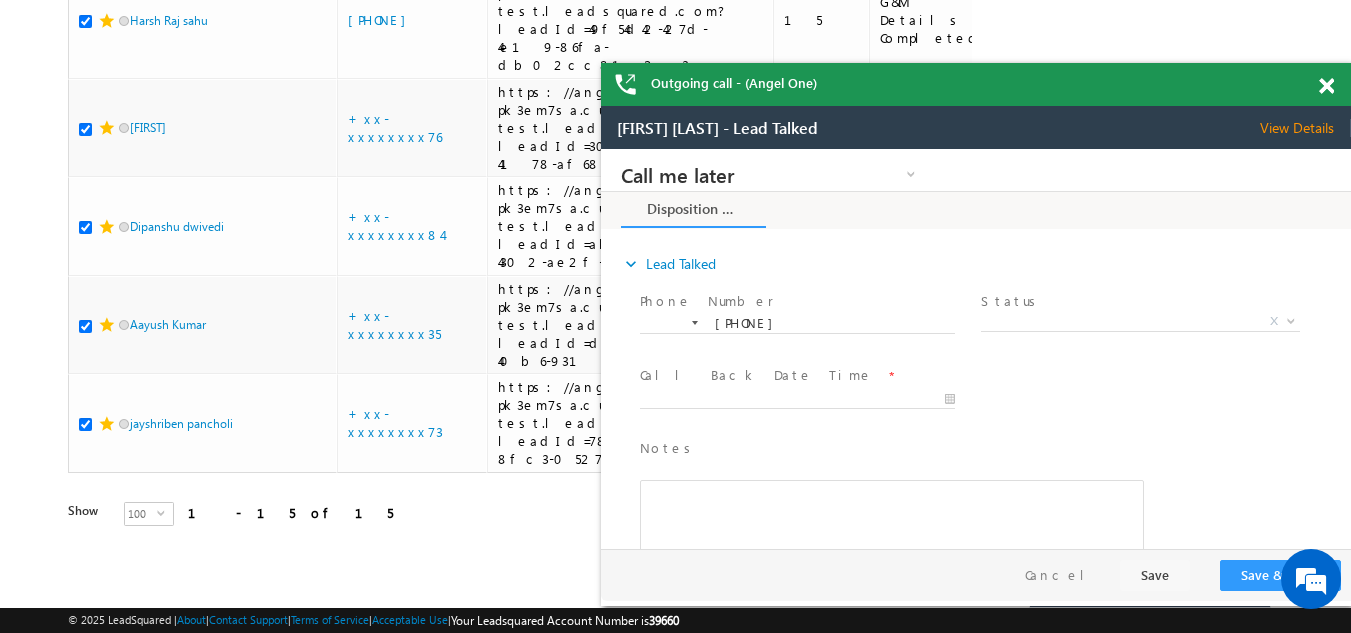 drag, startPoint x: 1236, startPoint y: 48, endPoint x: 1229, endPoint y: 38, distance: 12.206555 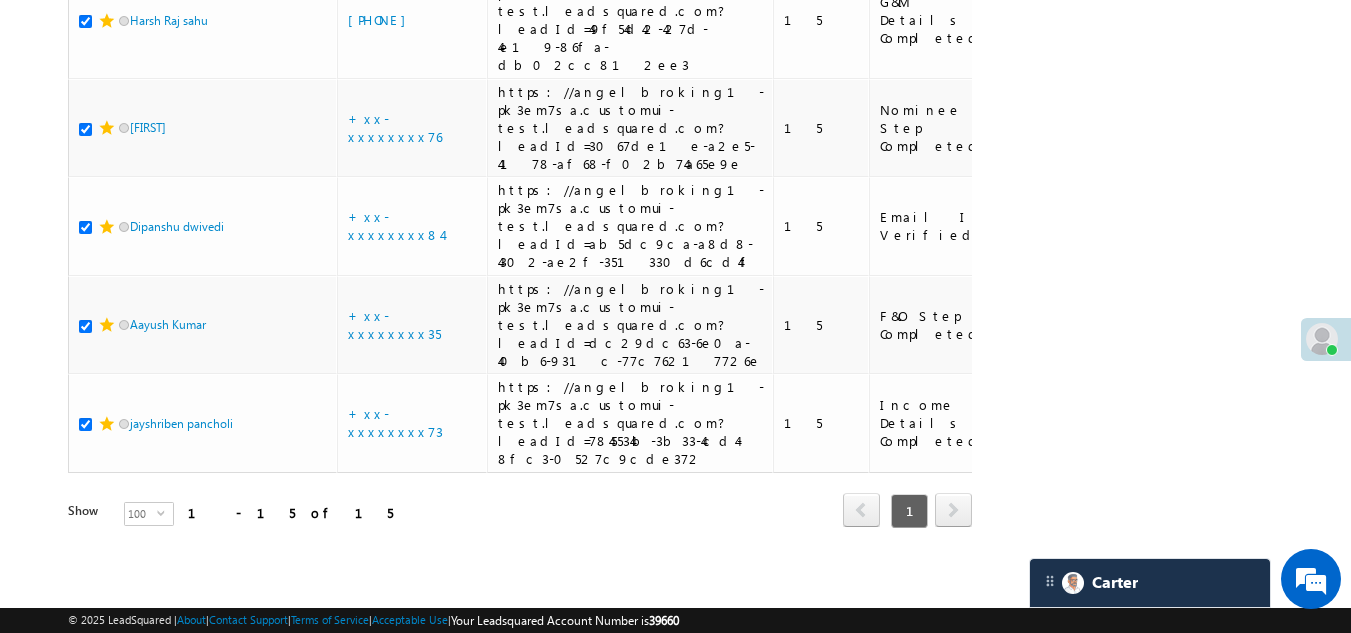 click on "Search Leads X ?   15 results found
Advanced Search
Advanced Search
Advanced search results
Actions" at bounding box center [676, -287] 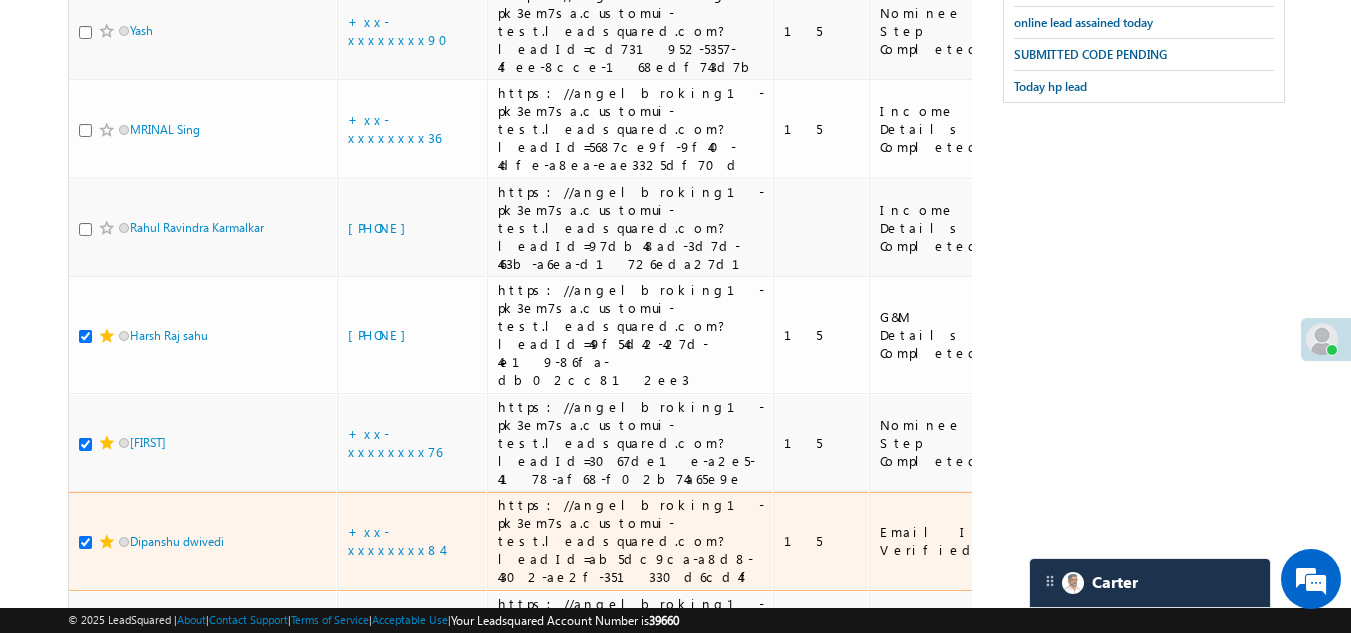 scroll, scrollTop: 986, scrollLeft: 0, axis: vertical 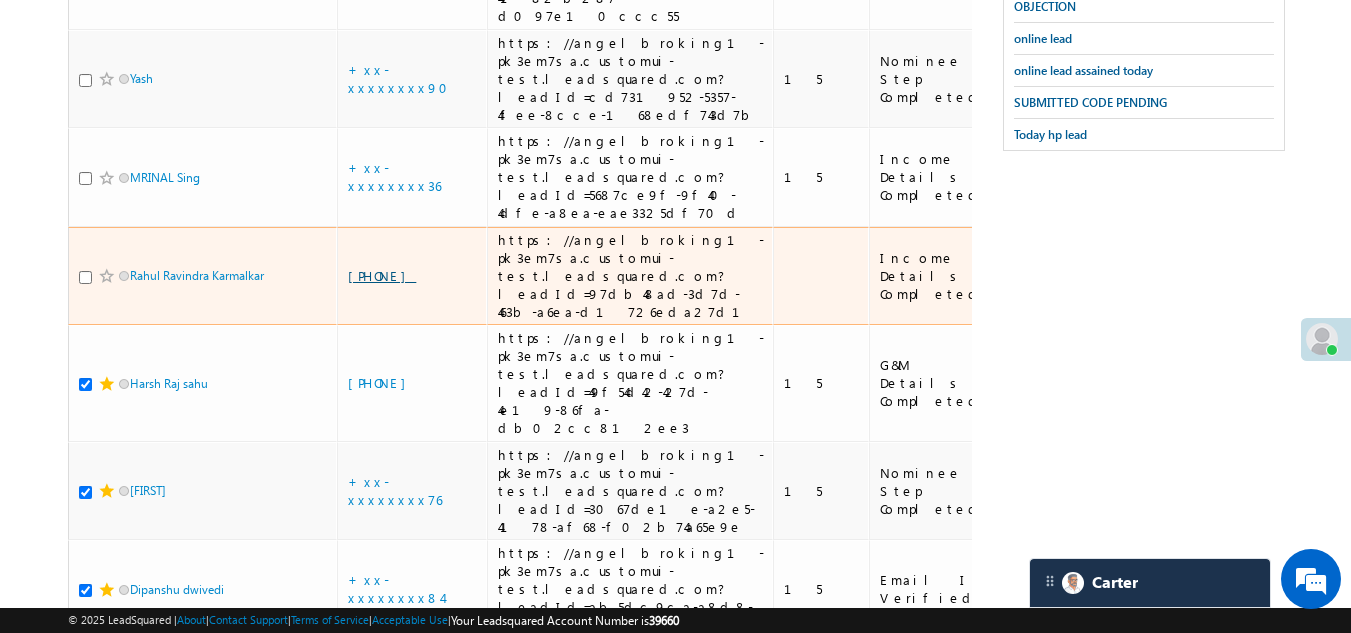 click on "[PHONE]" at bounding box center [382, 275] 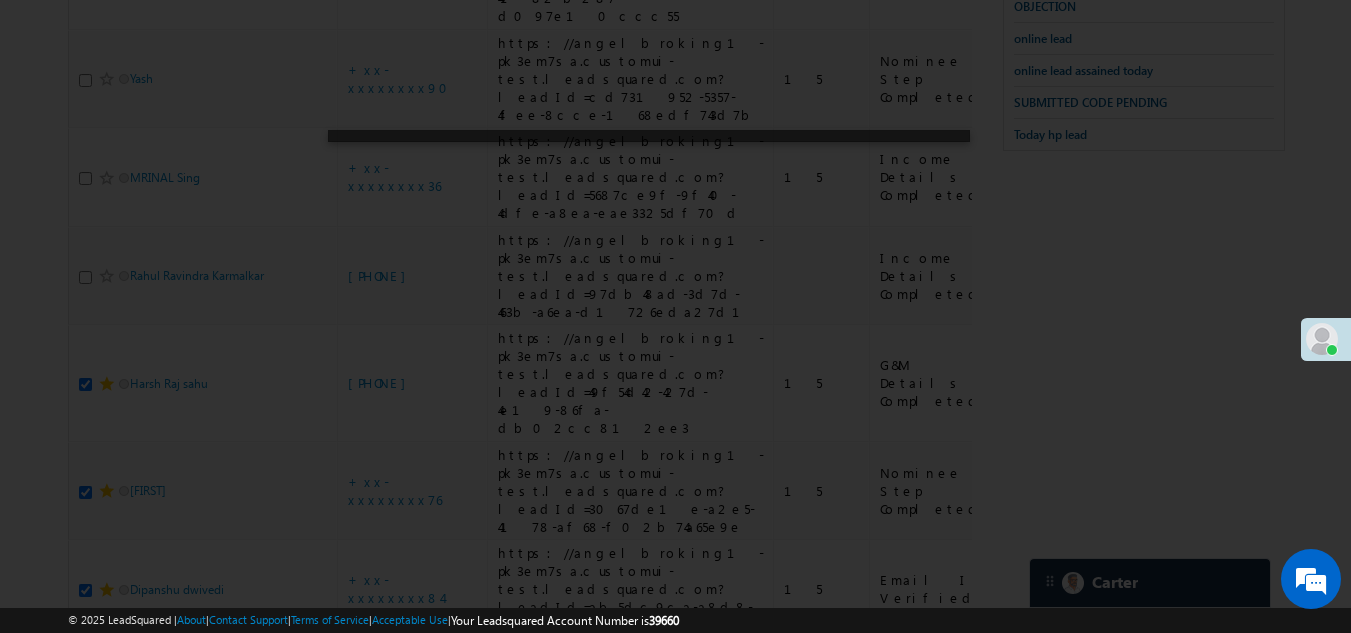 click at bounding box center [675, 316] 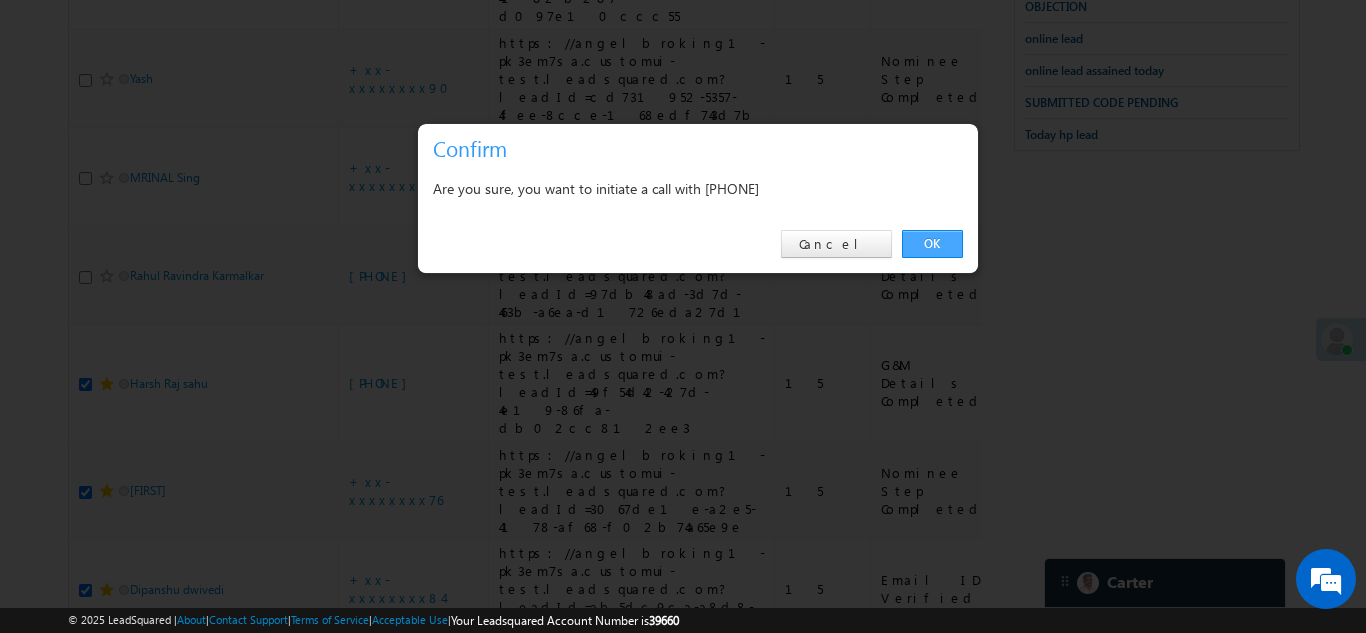 click on "OK" at bounding box center [932, 244] 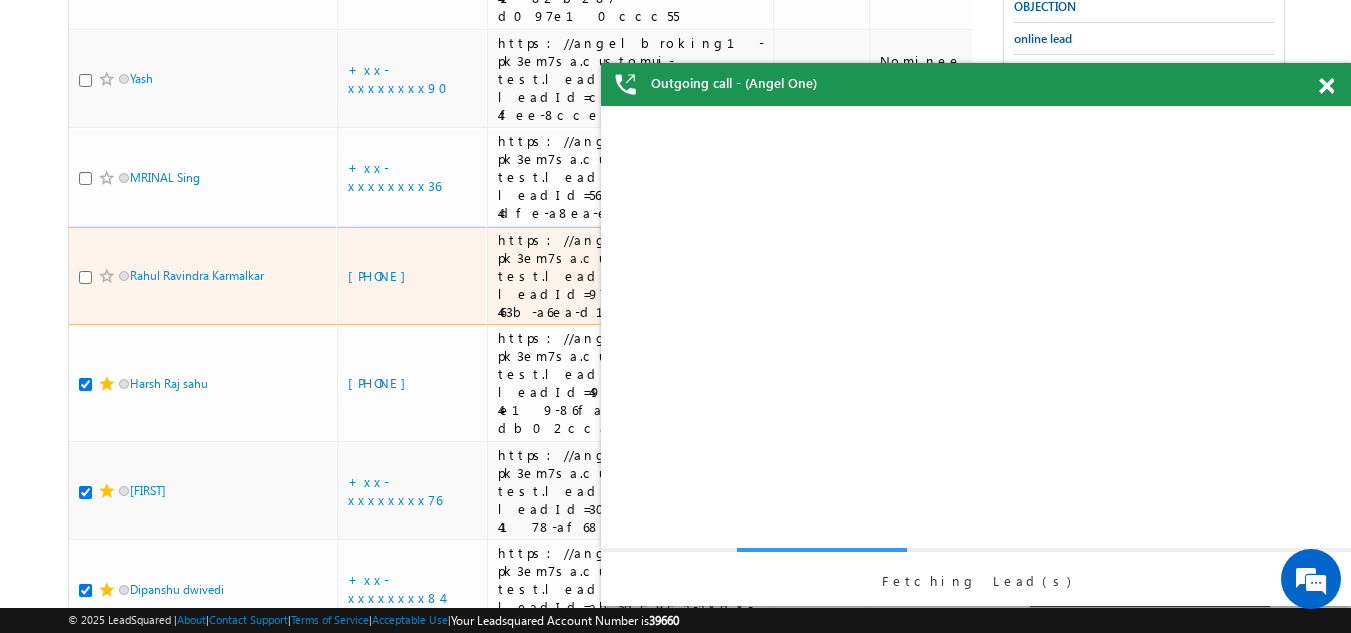 scroll, scrollTop: 0, scrollLeft: 0, axis: both 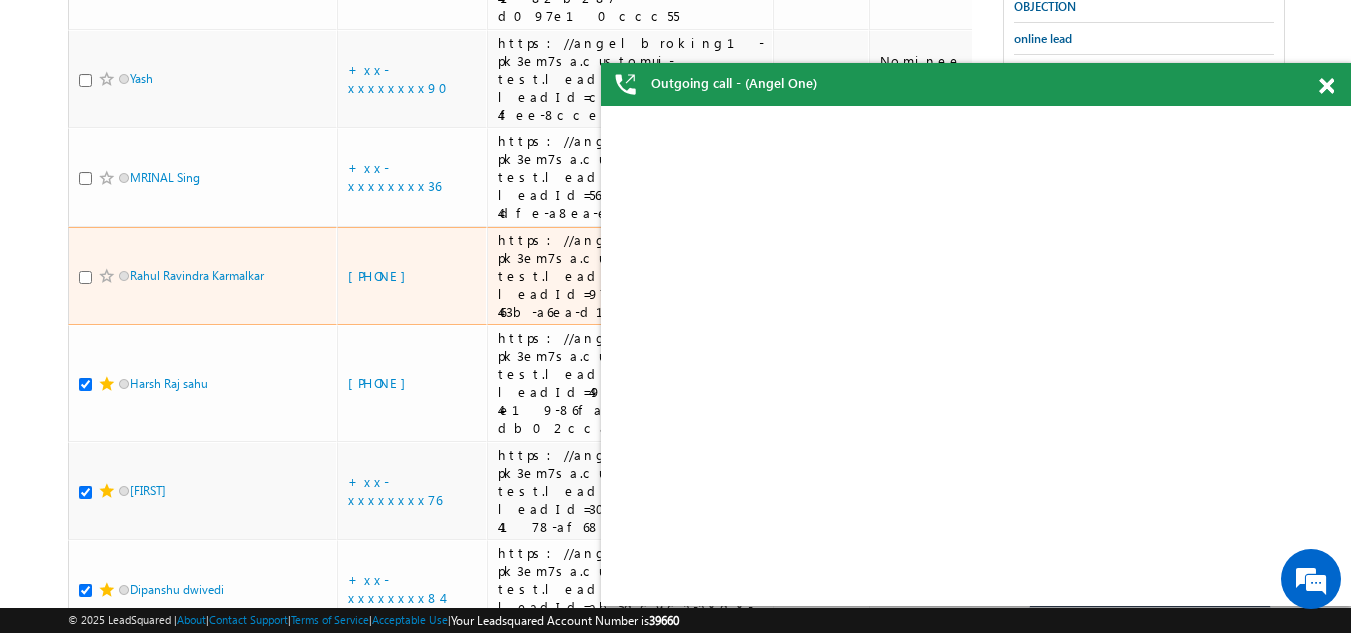 click at bounding box center [85, 277] 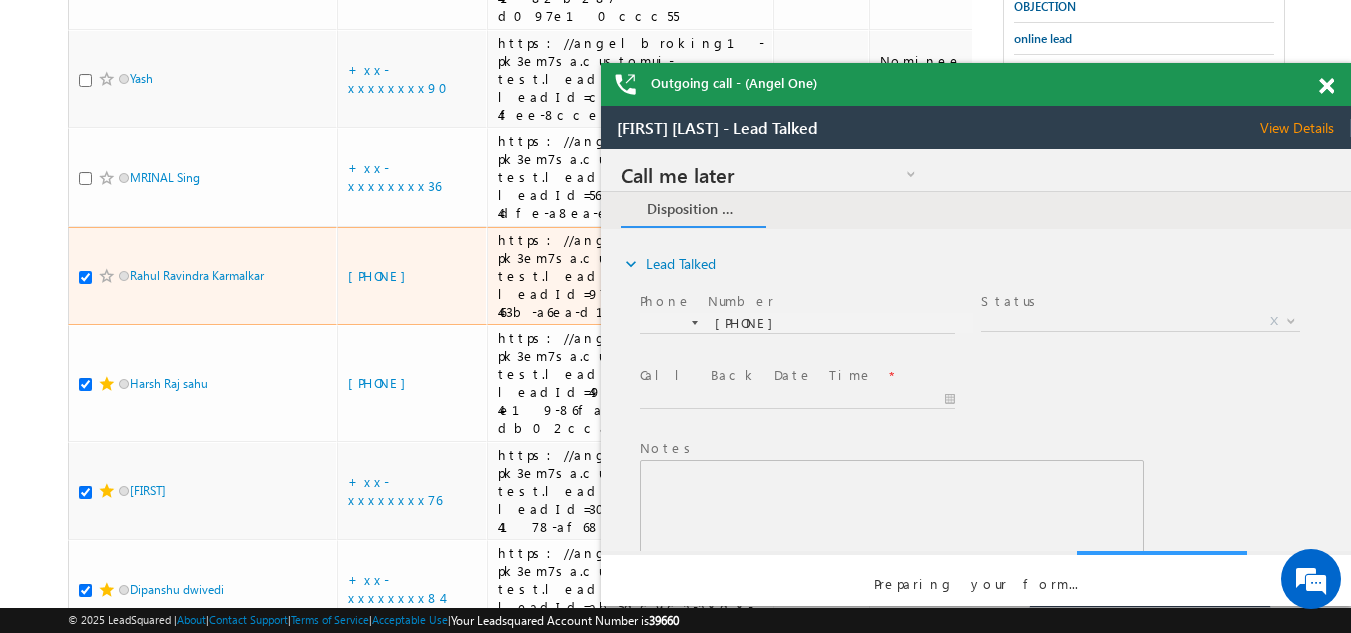 scroll, scrollTop: 0, scrollLeft: 0, axis: both 